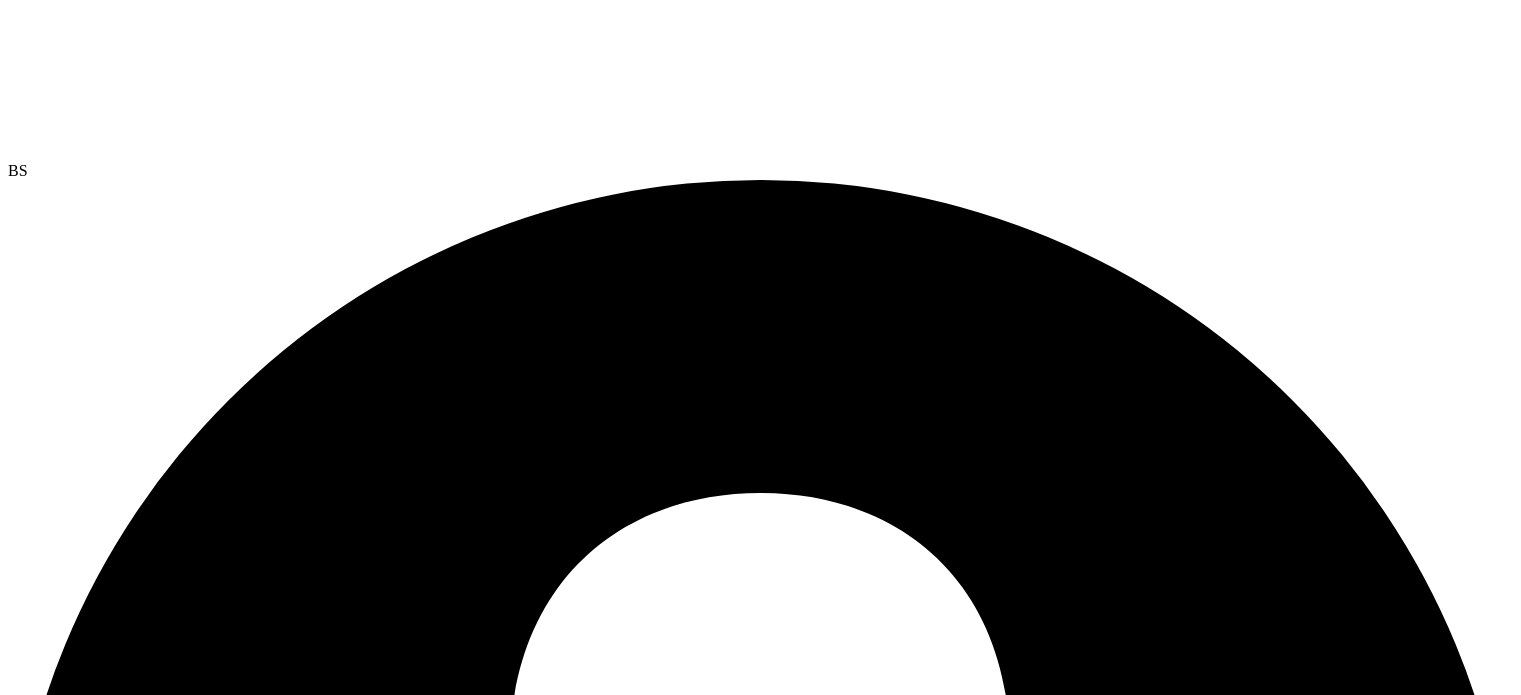 scroll, scrollTop: 0, scrollLeft: 0, axis: both 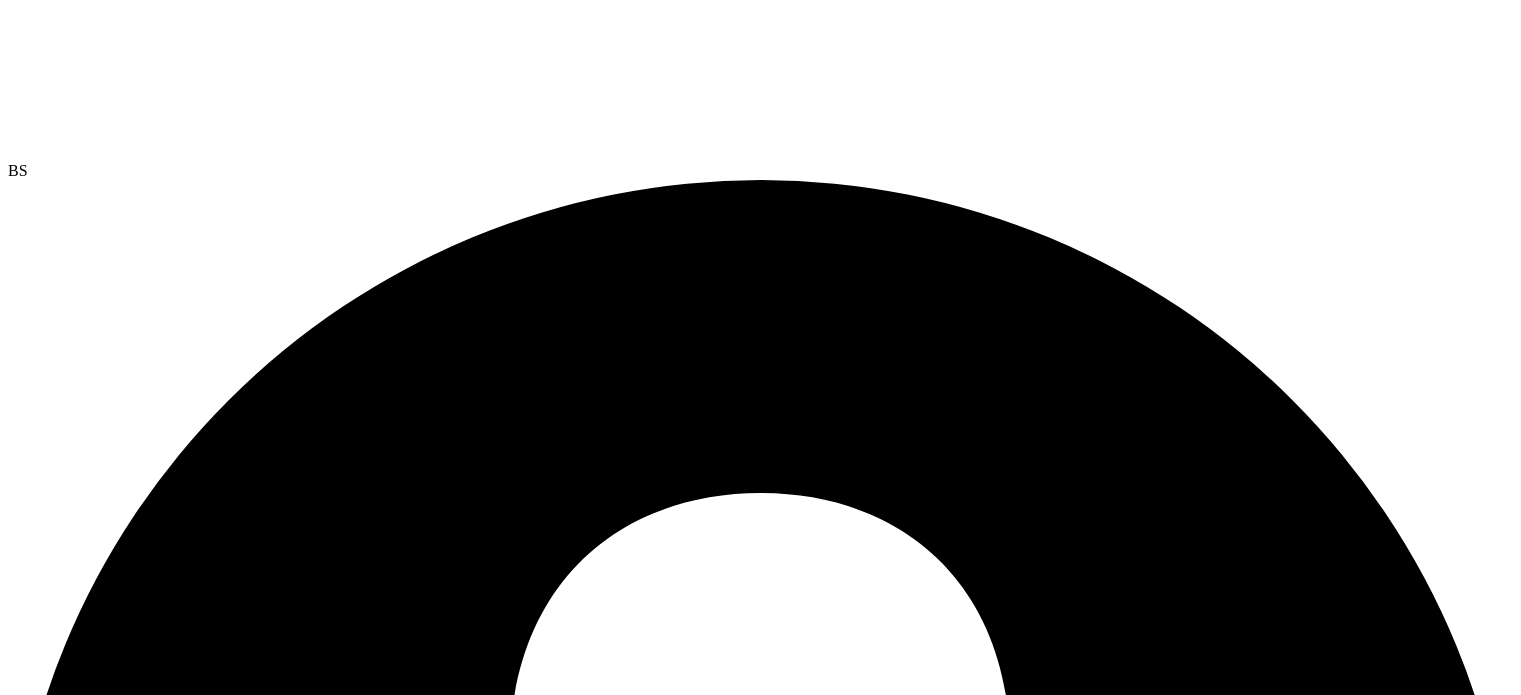 click at bounding box center [760, 6555] 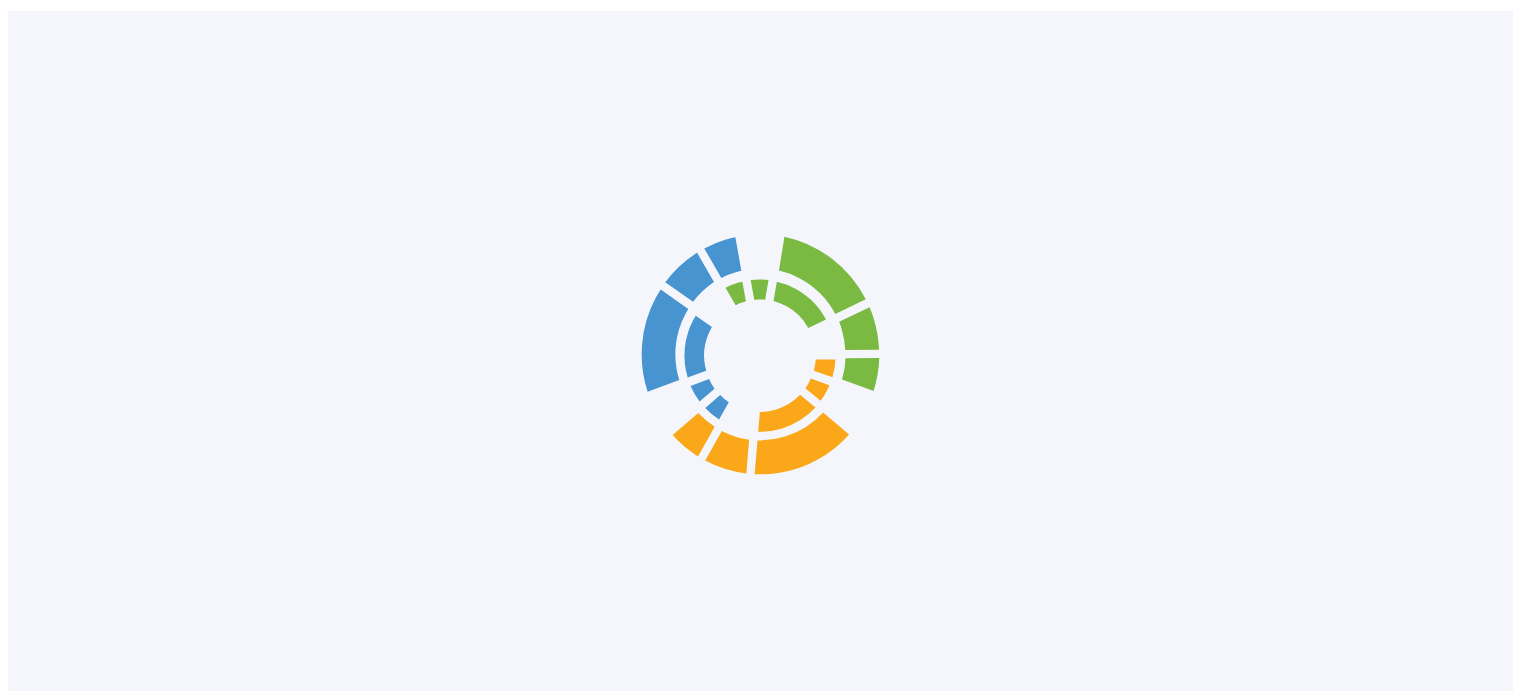 scroll, scrollTop: 0, scrollLeft: 0, axis: both 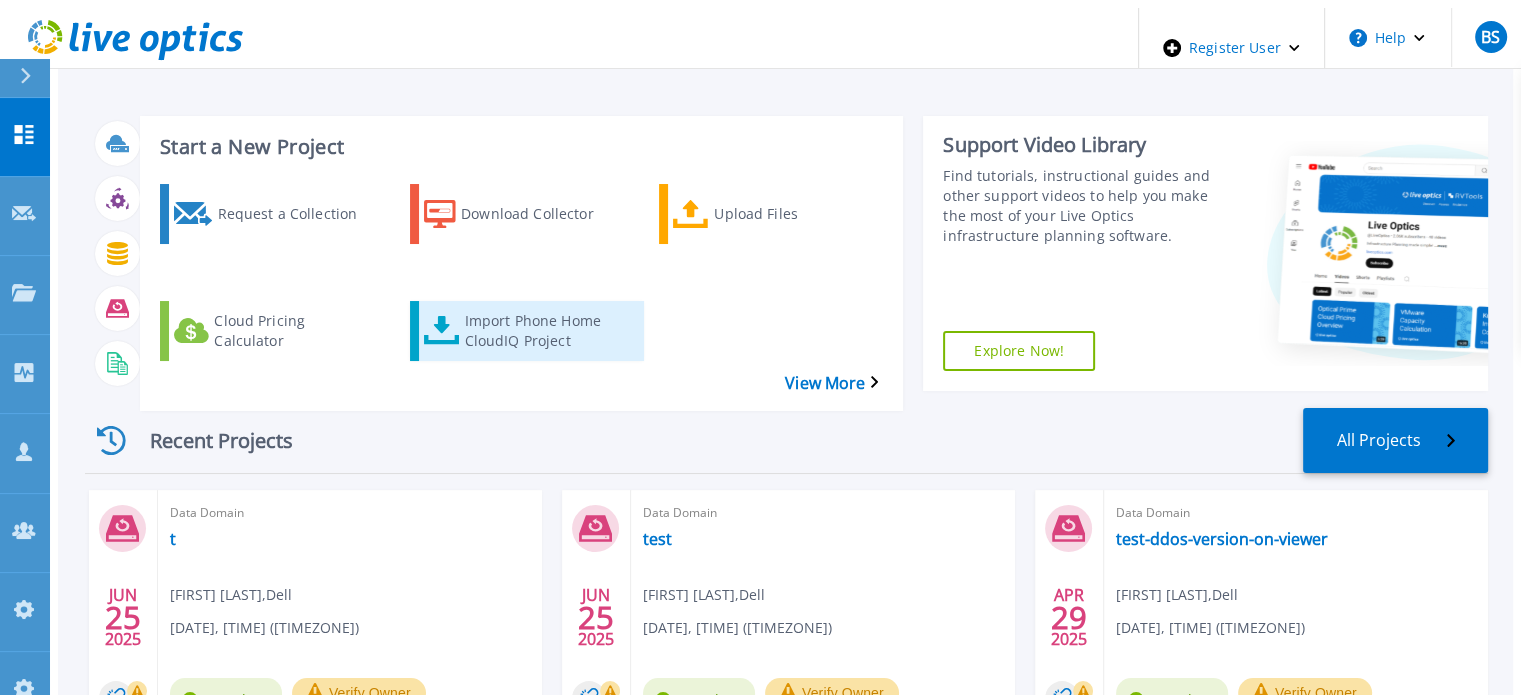 click on "Import Phone Home CloudIQ Project" at bounding box center (544, 331) 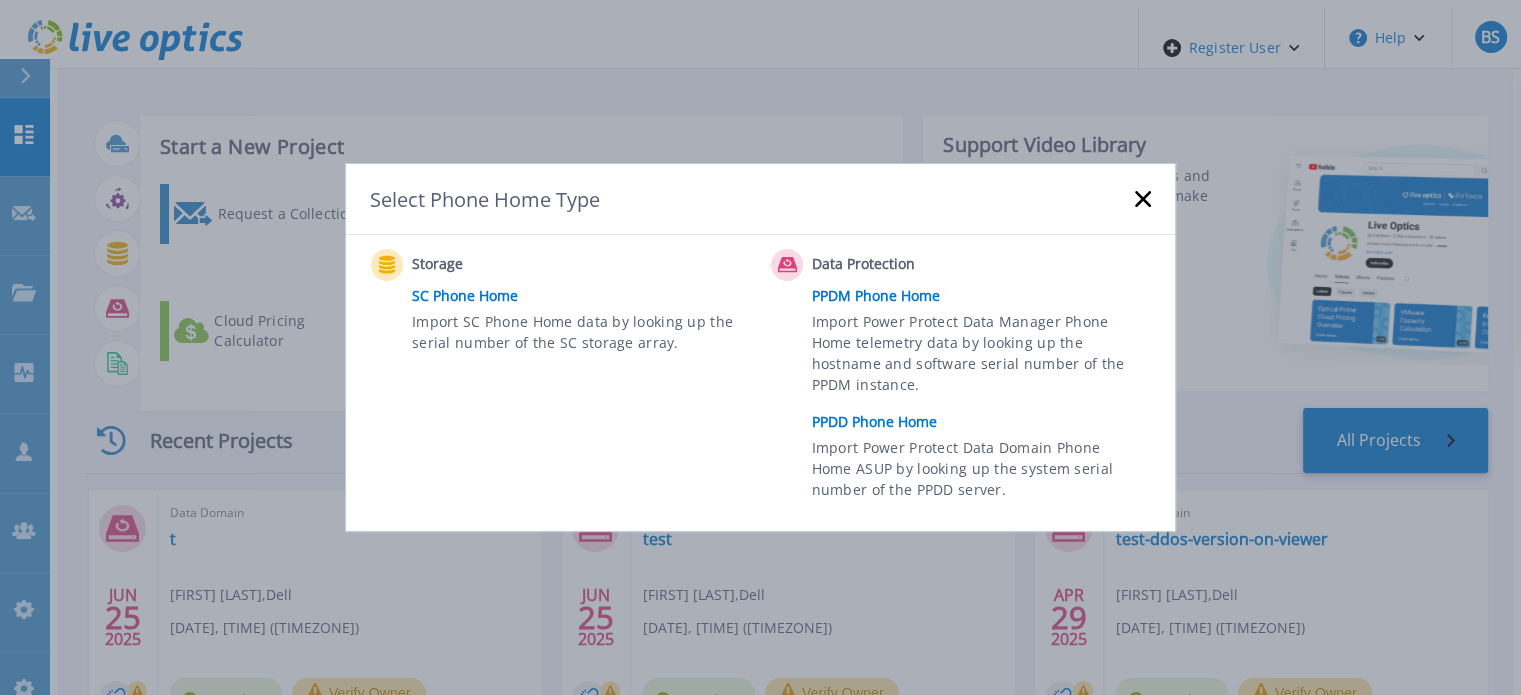 click on "PPDD Phone Home" at bounding box center [986, 422] 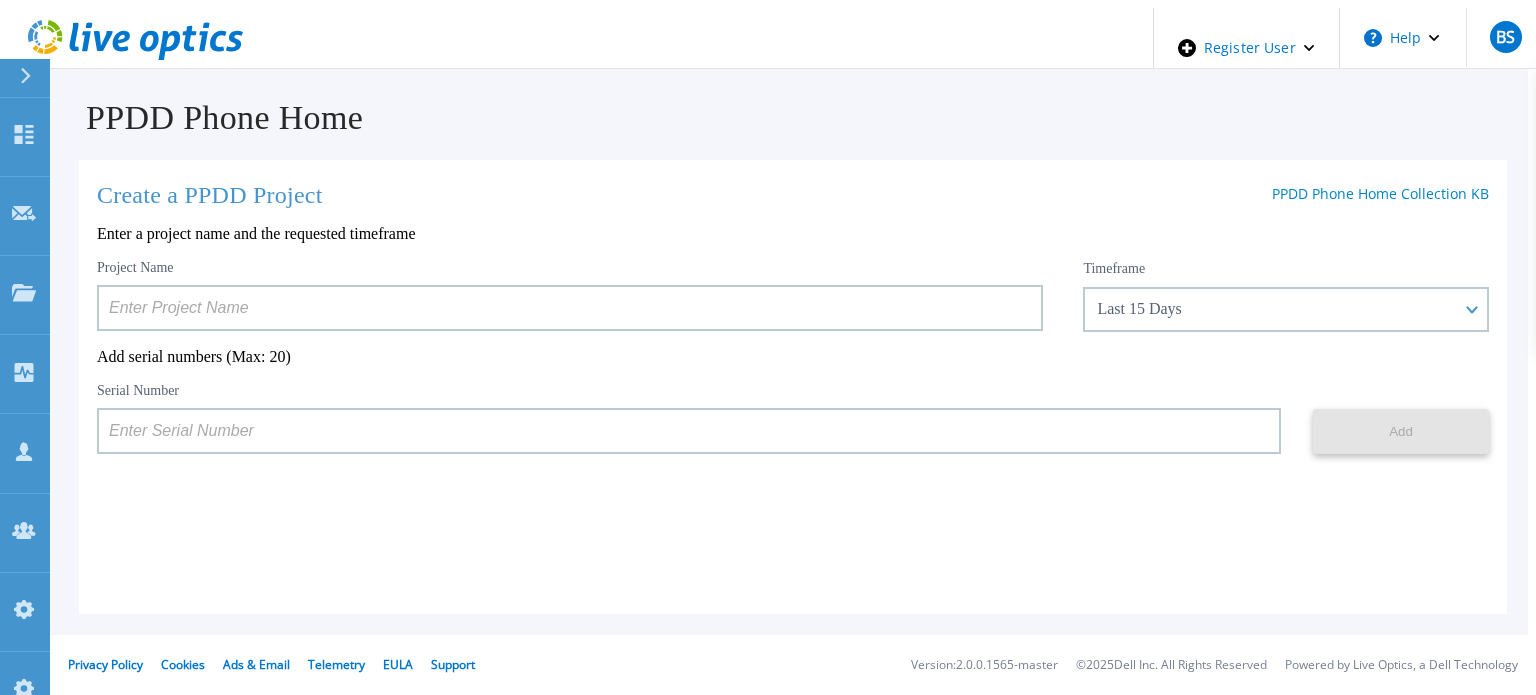 scroll, scrollTop: 0, scrollLeft: 0, axis: both 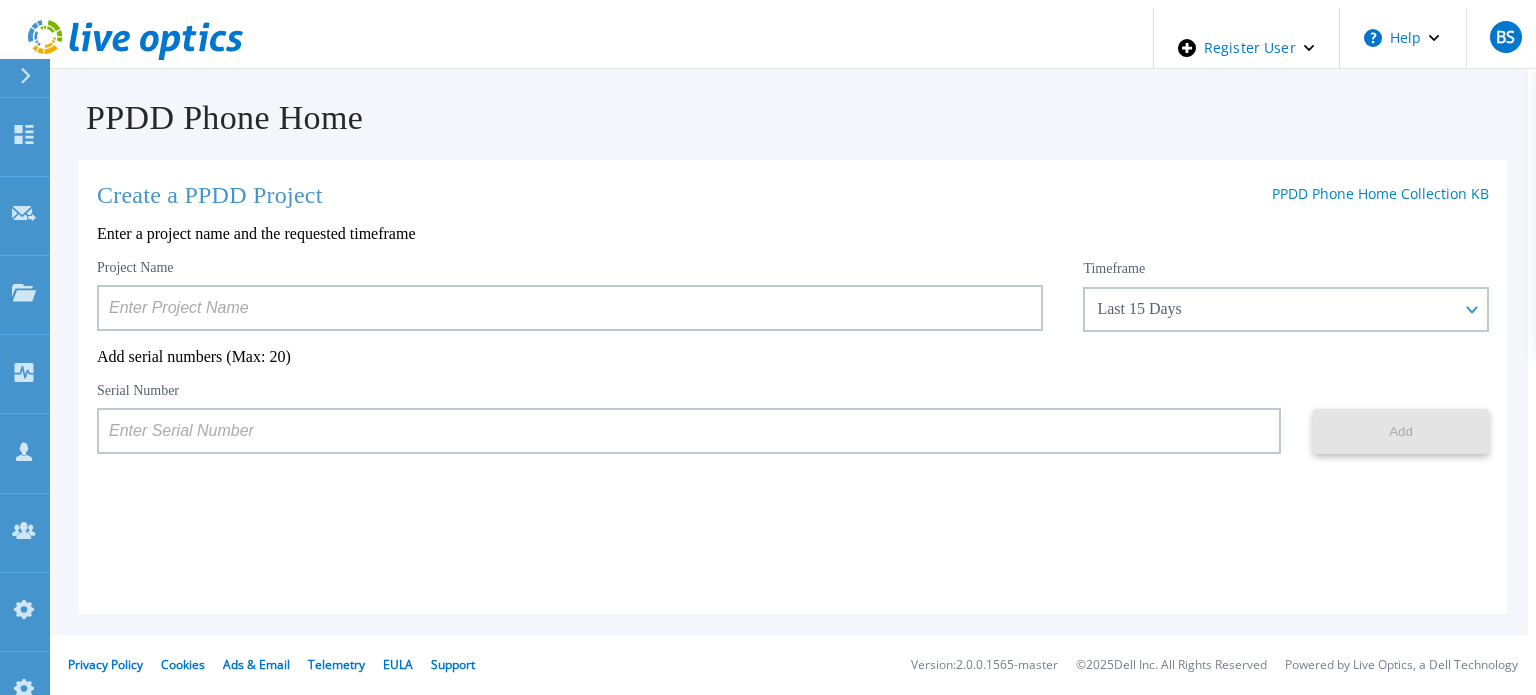 click at bounding box center [570, 308] 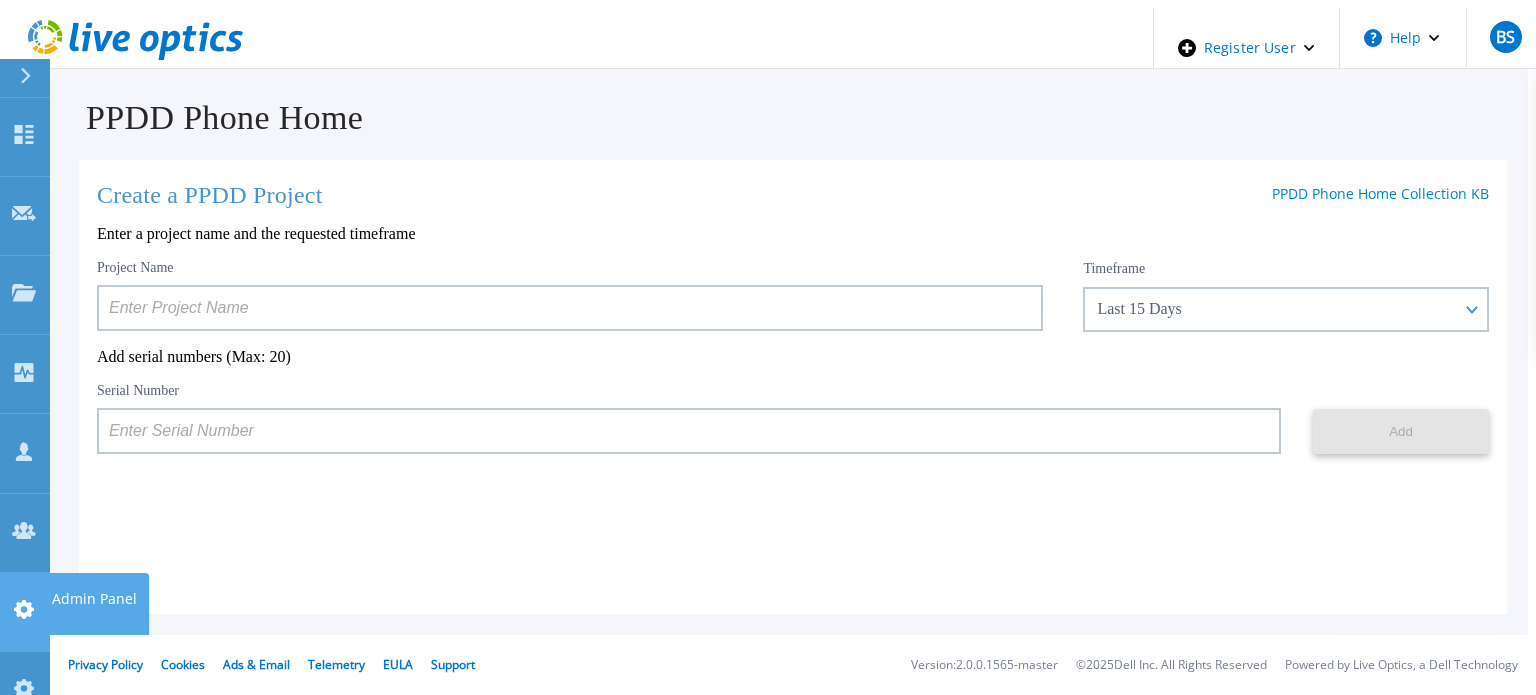 click 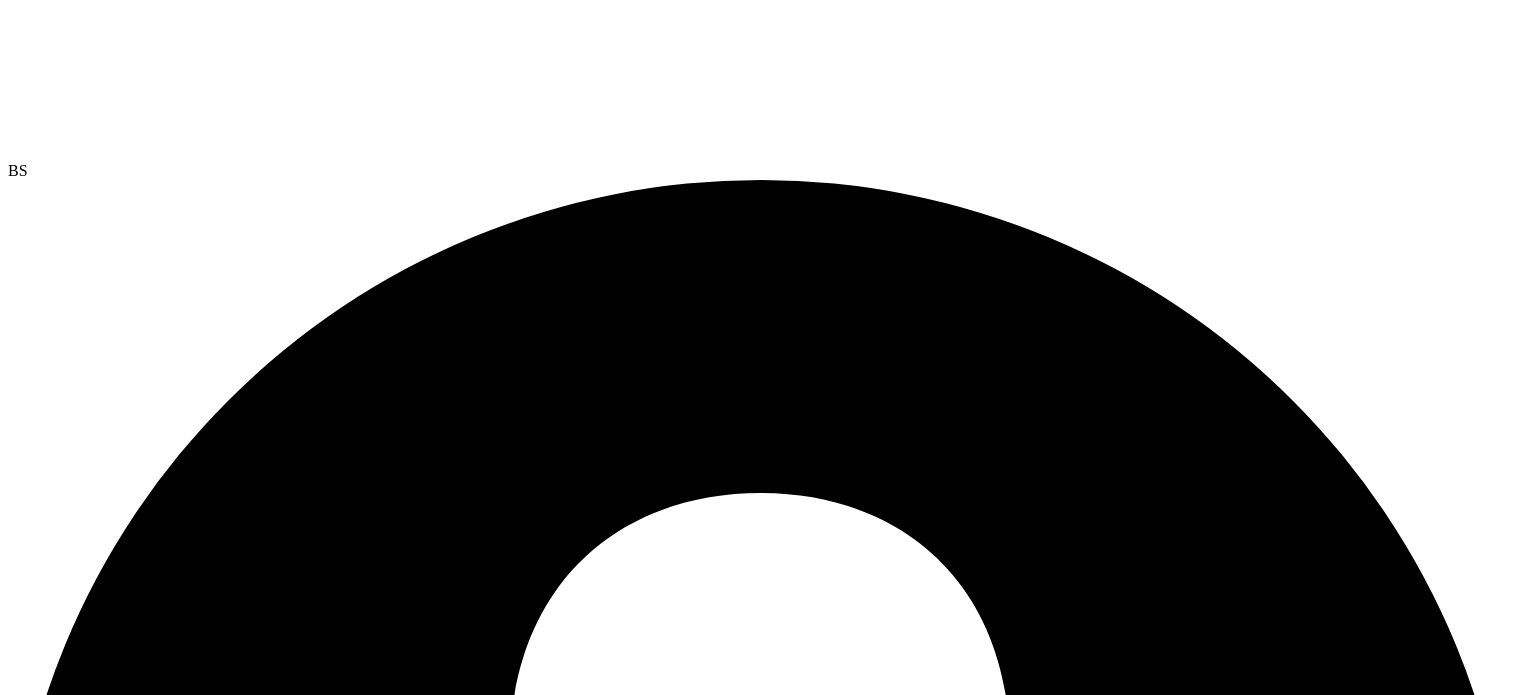 scroll, scrollTop: 0, scrollLeft: 0, axis: both 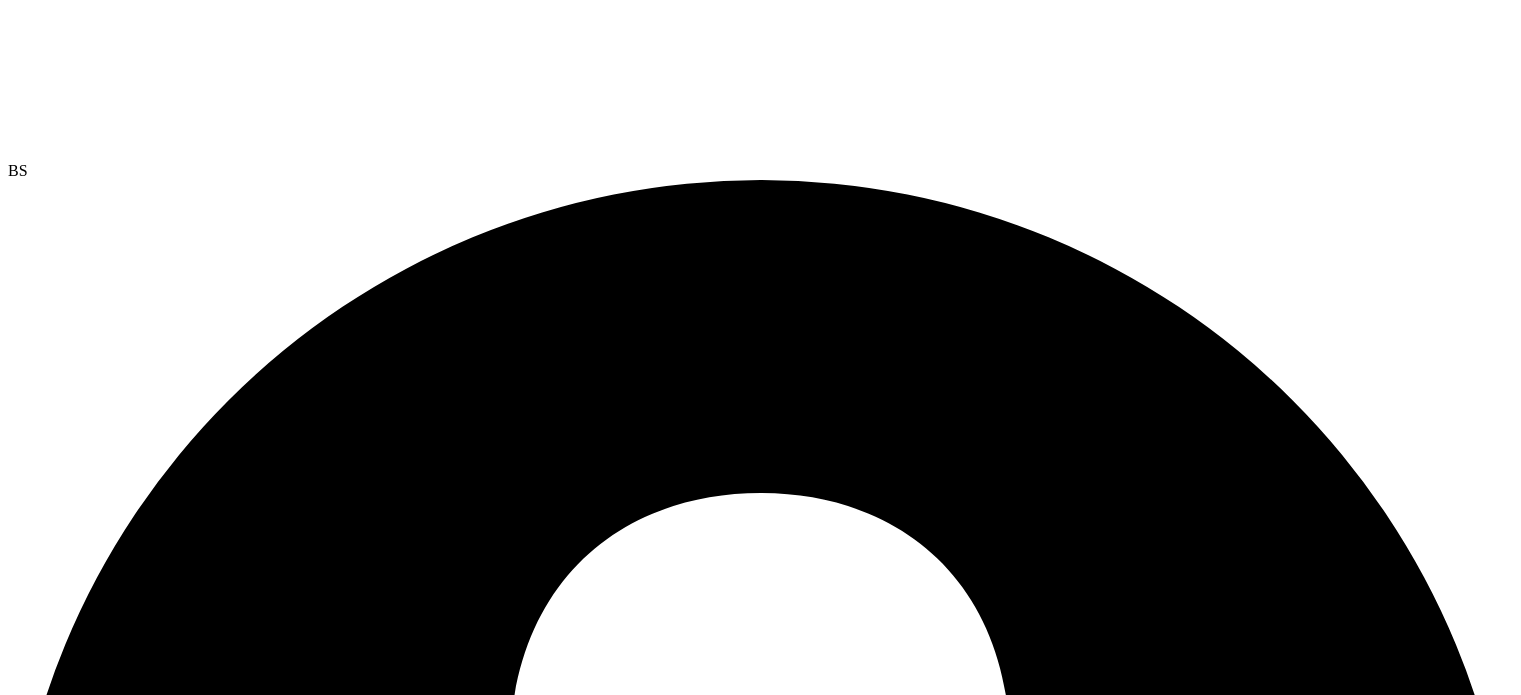 click at bounding box center [760, 14015] 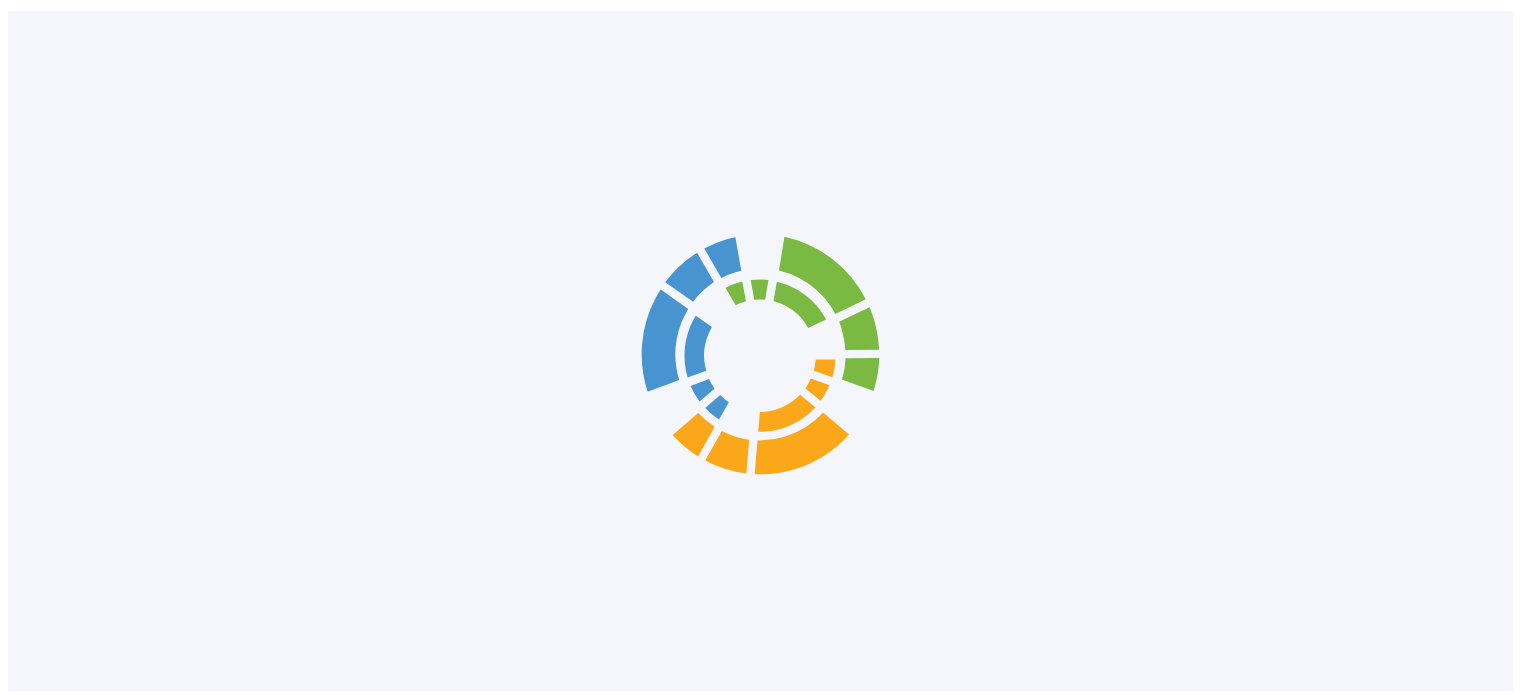 scroll, scrollTop: 0, scrollLeft: 0, axis: both 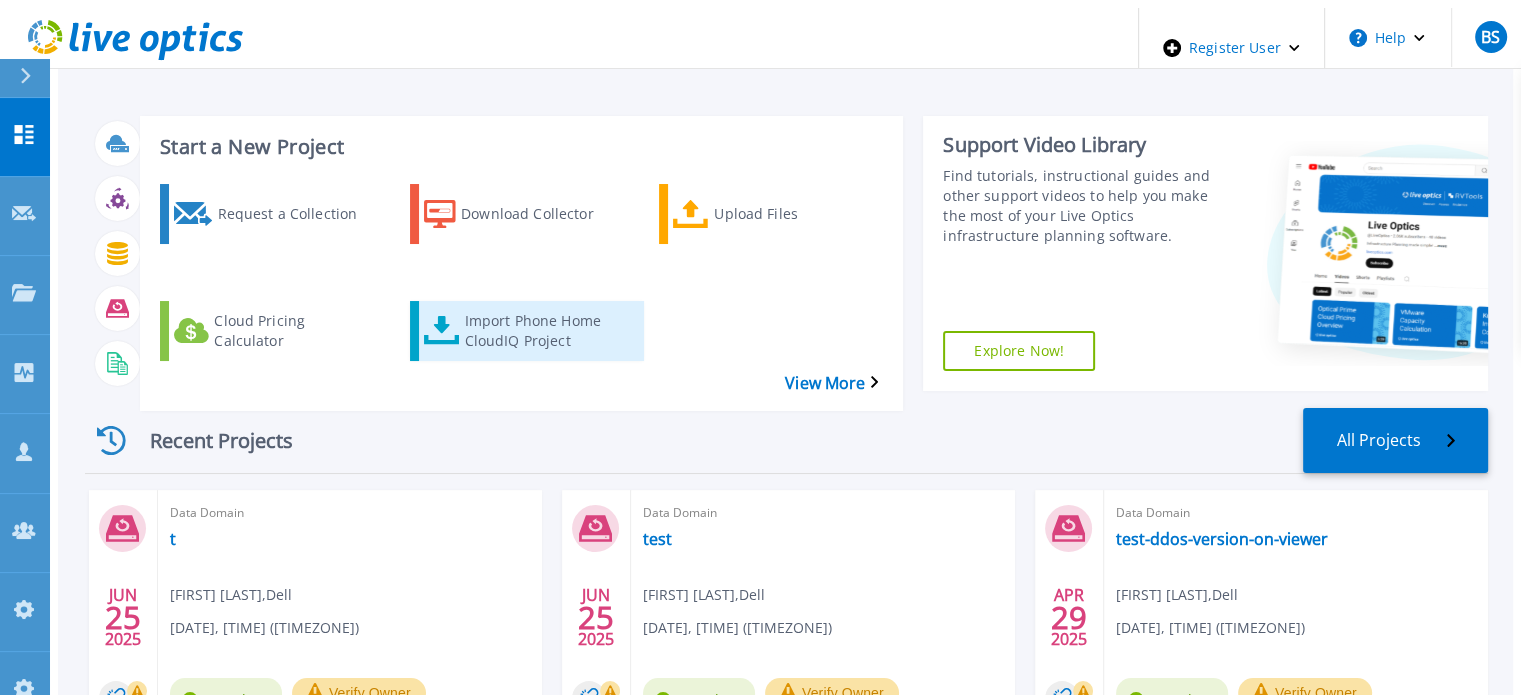 click on "Import Phone Home CloudIQ Project" at bounding box center (544, 331) 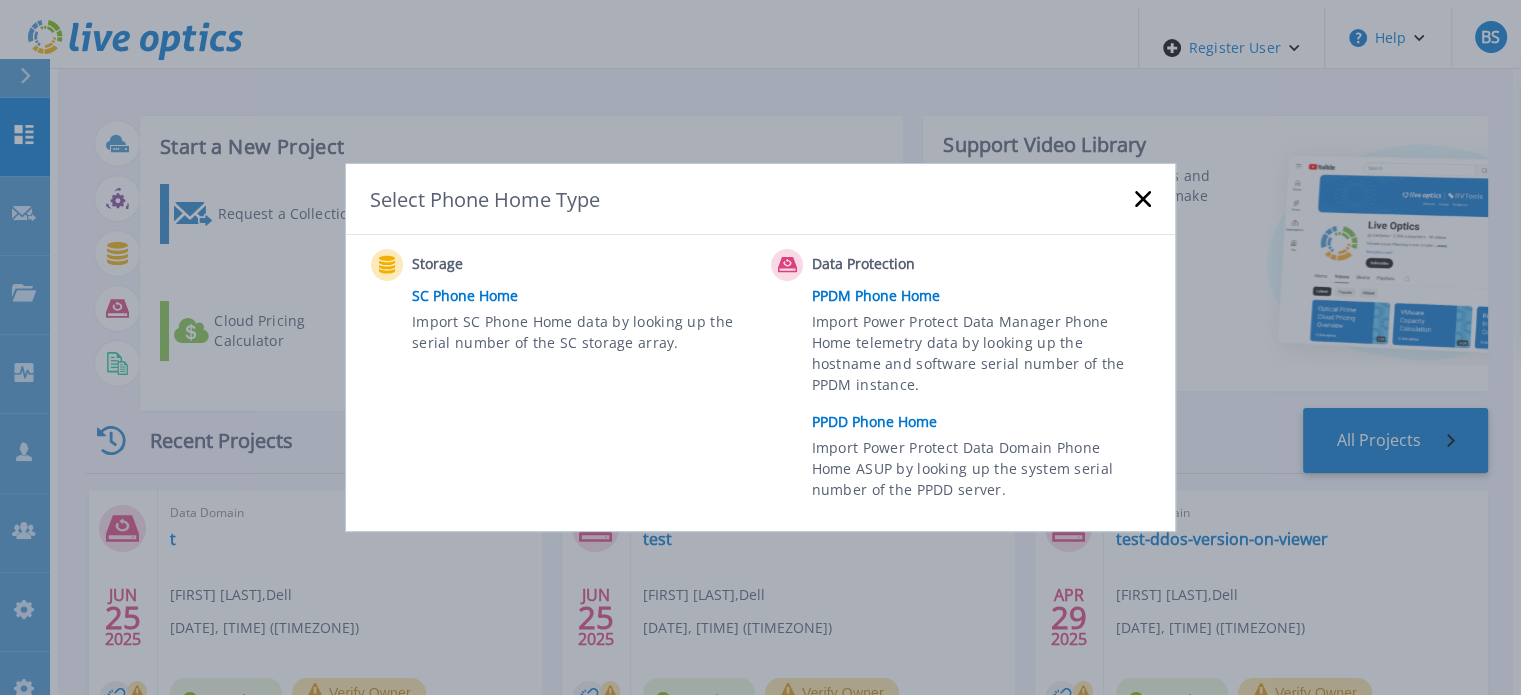 click on "PPDD Phone Home" at bounding box center [986, 422] 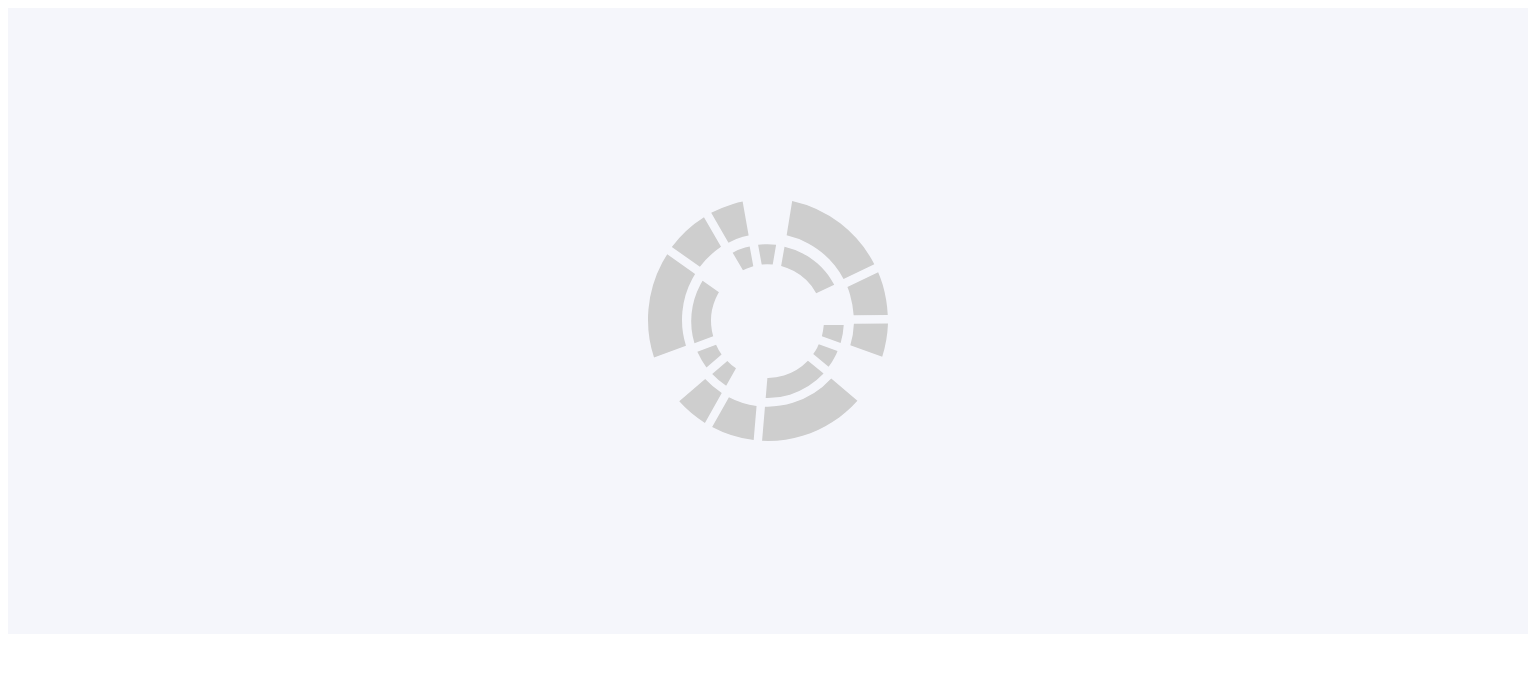 scroll, scrollTop: 0, scrollLeft: 0, axis: both 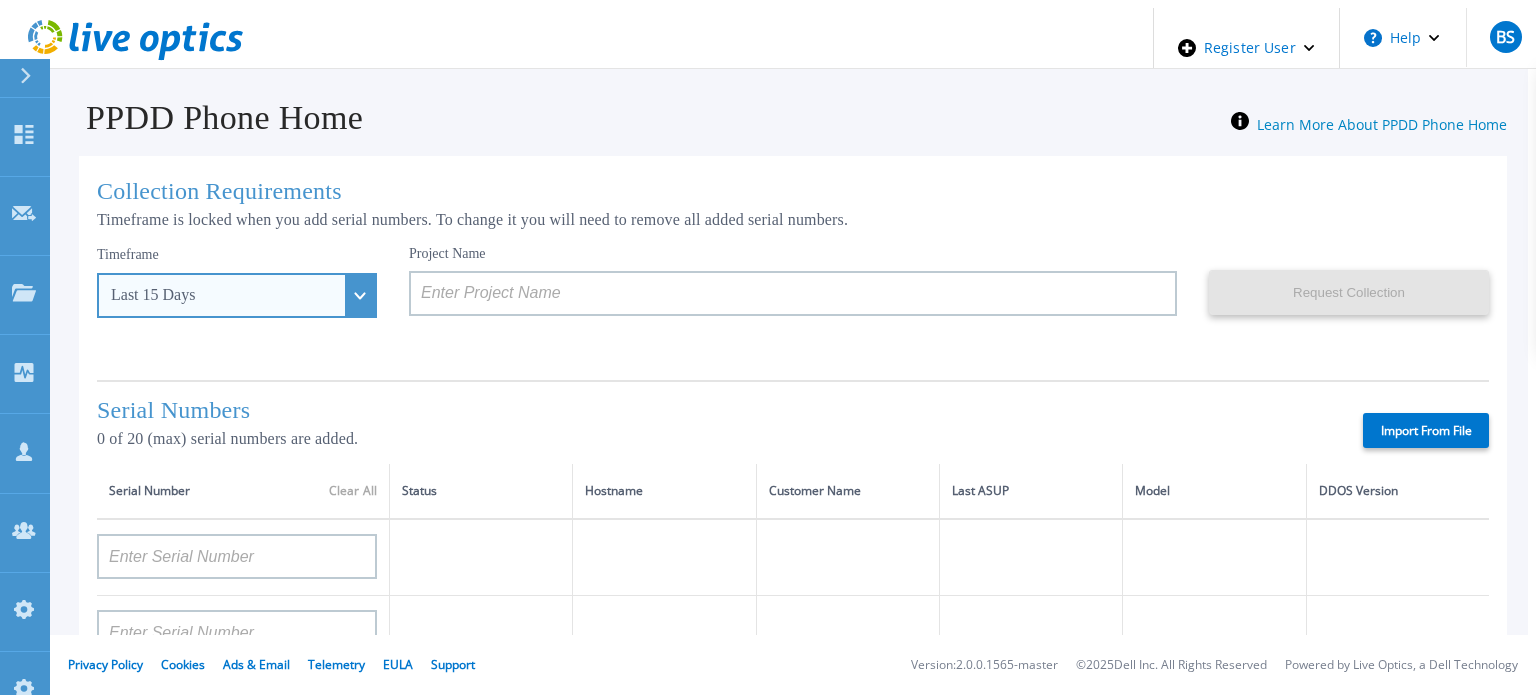 click on "Last 15 Days" at bounding box center [226, 295] 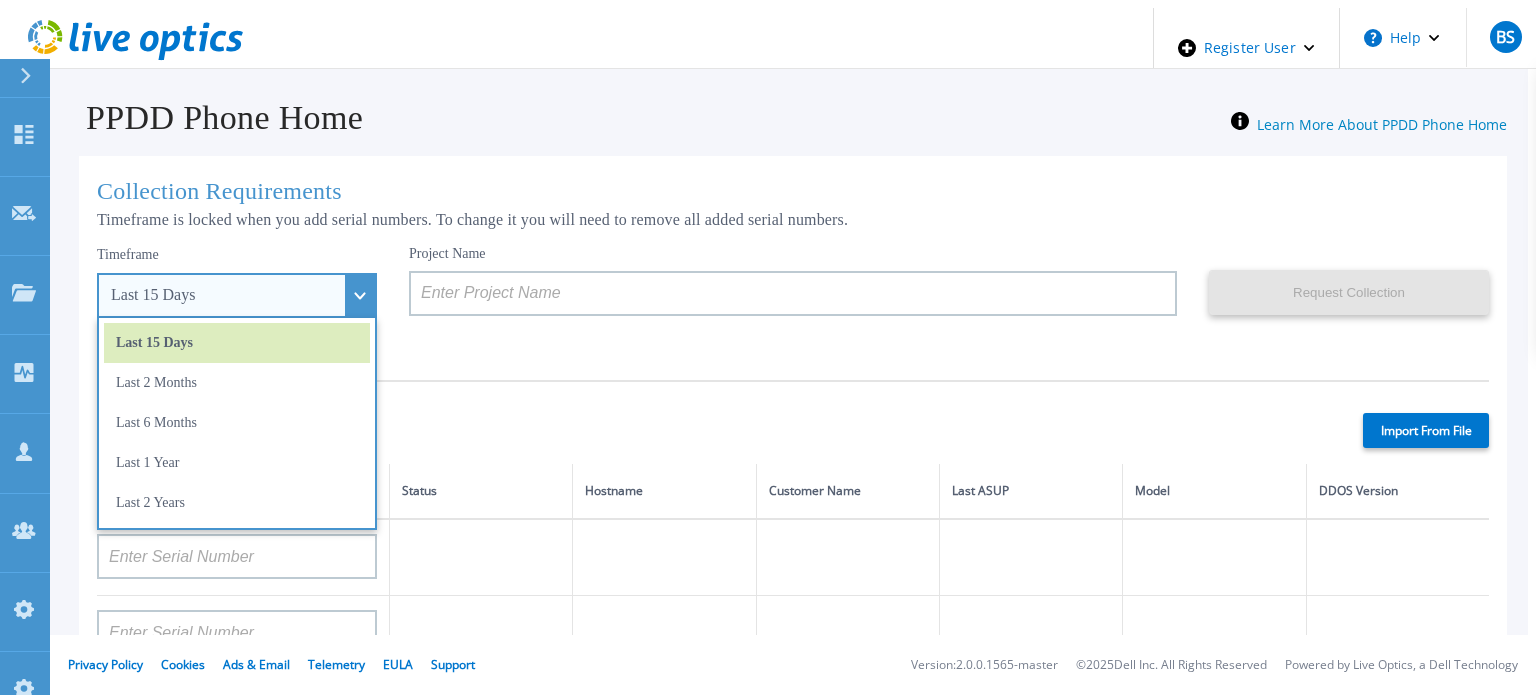 click on "Last 15 Days" at bounding box center [237, 343] 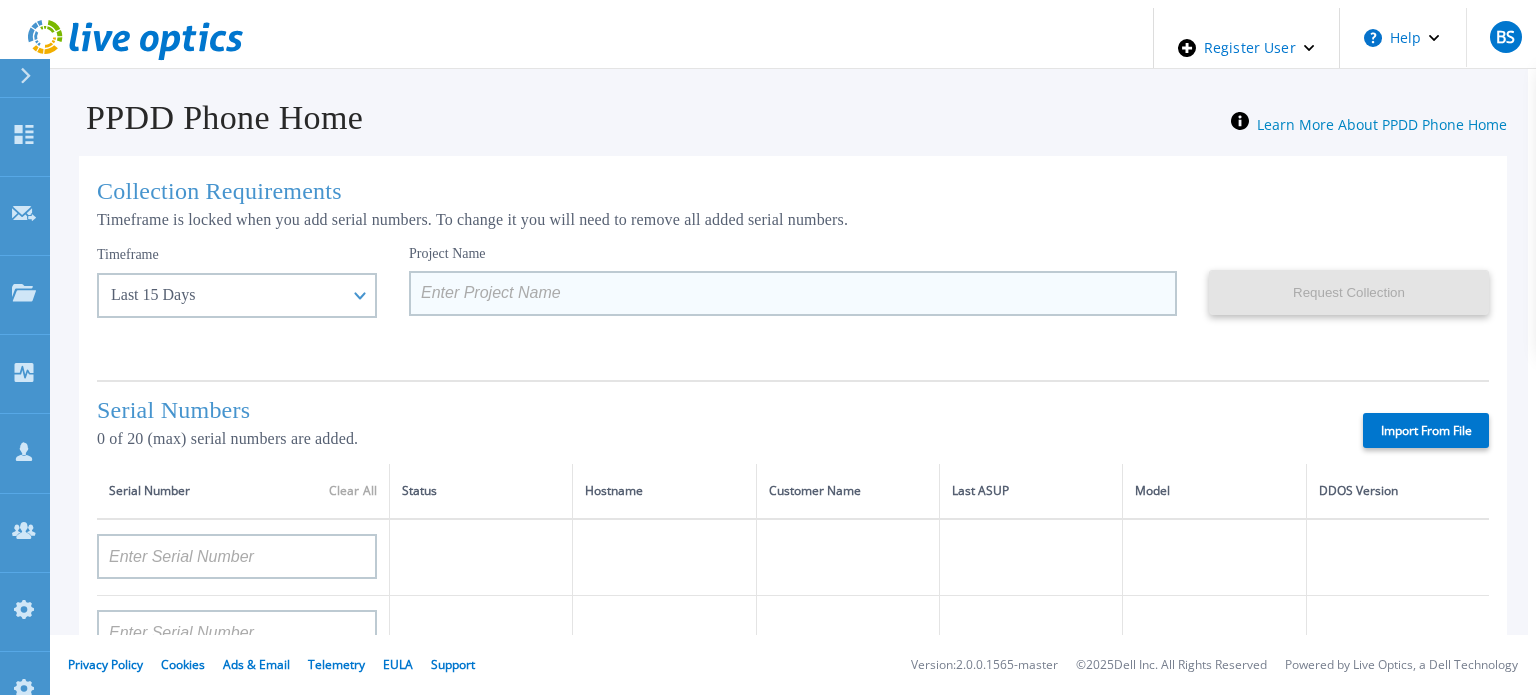 click at bounding box center (793, 293) 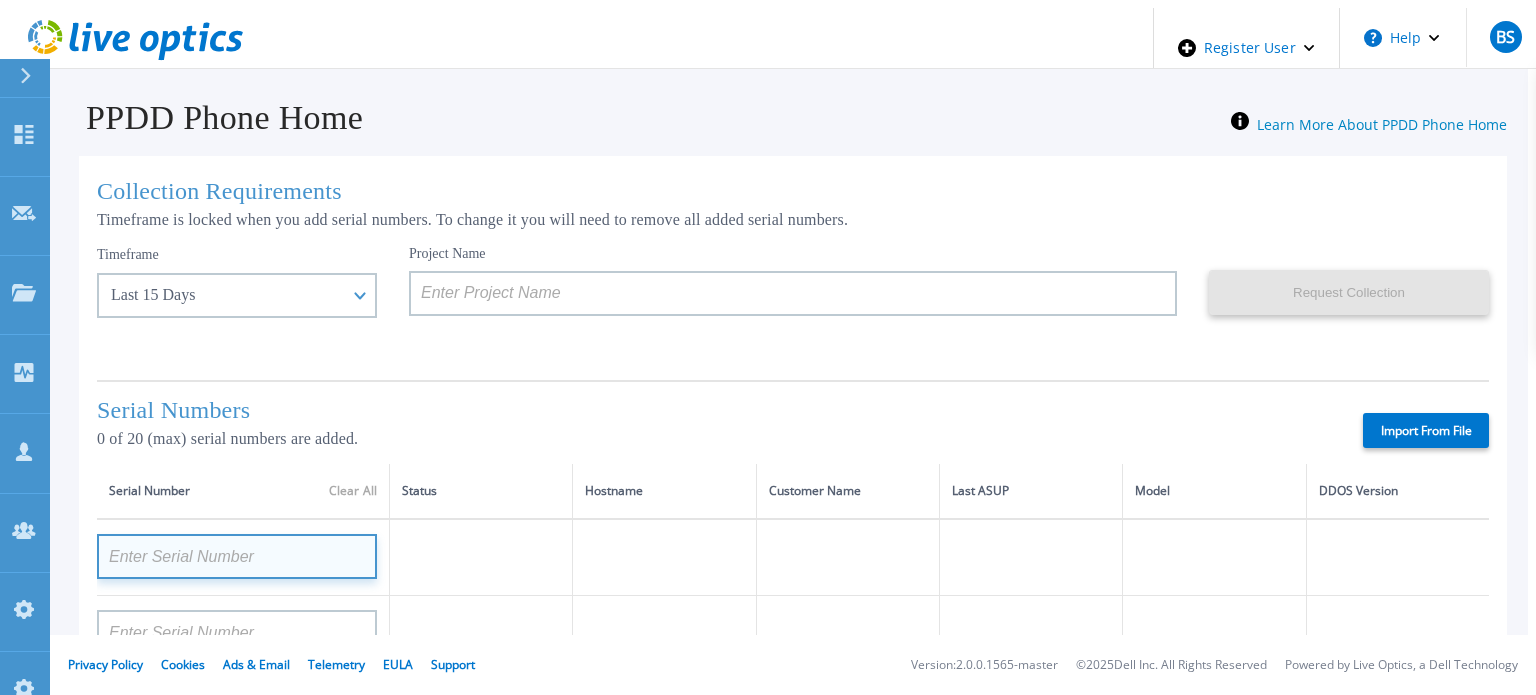 click at bounding box center (237, 556) 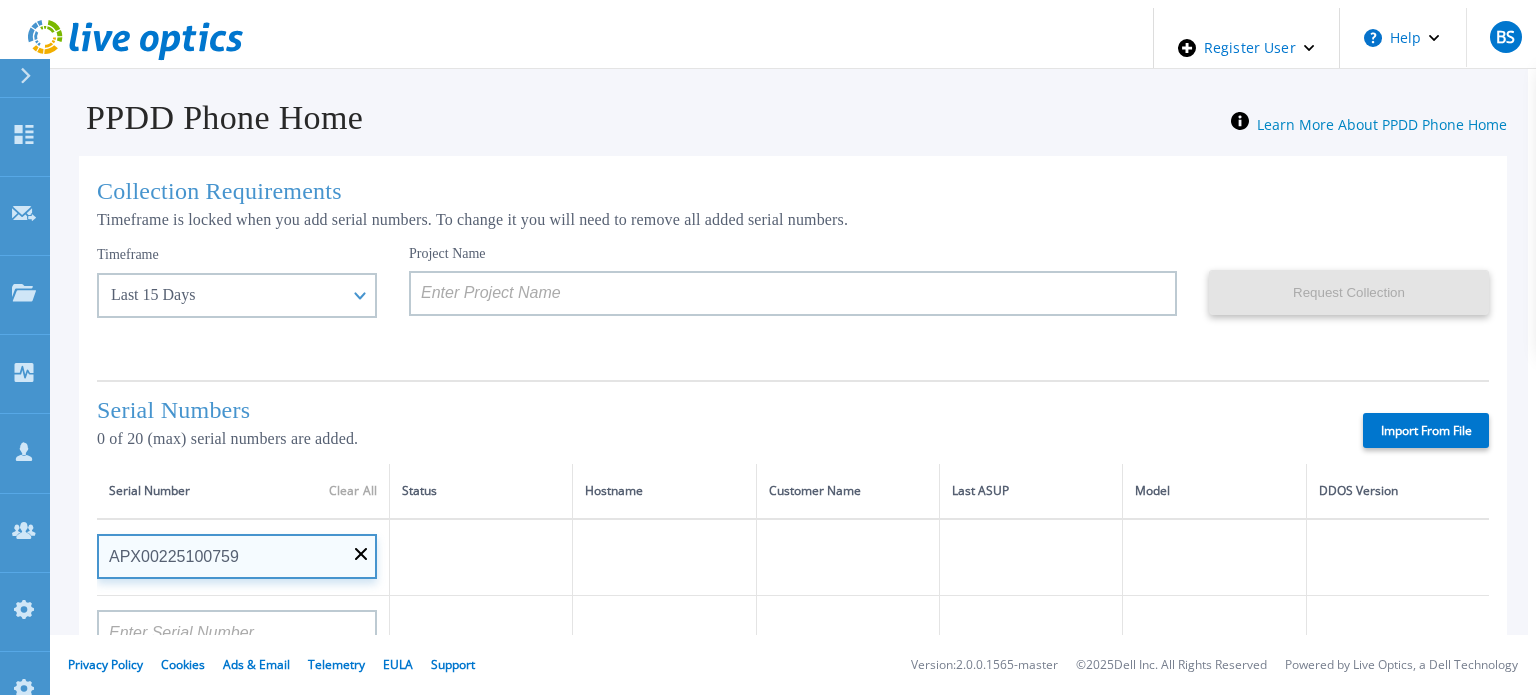 type on "APX00225100759" 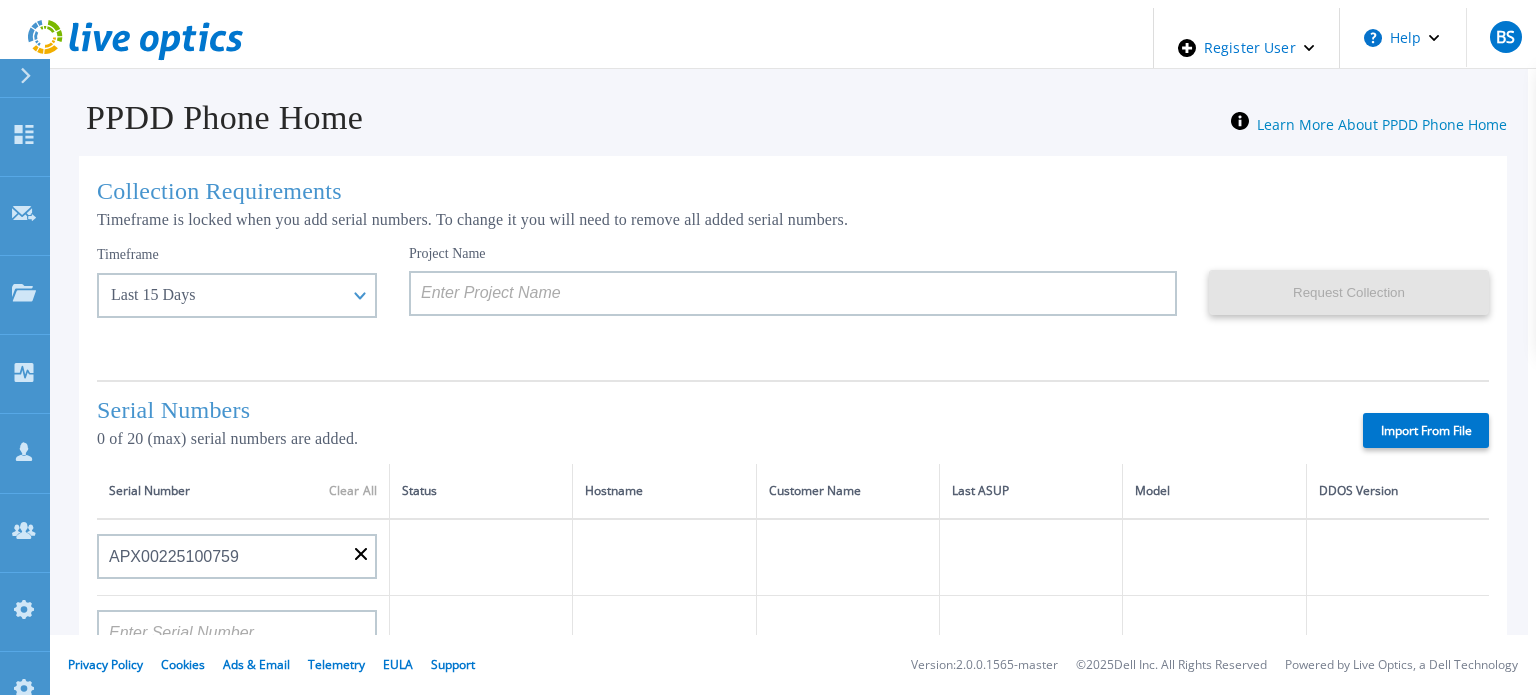 click at bounding box center [847, 557] 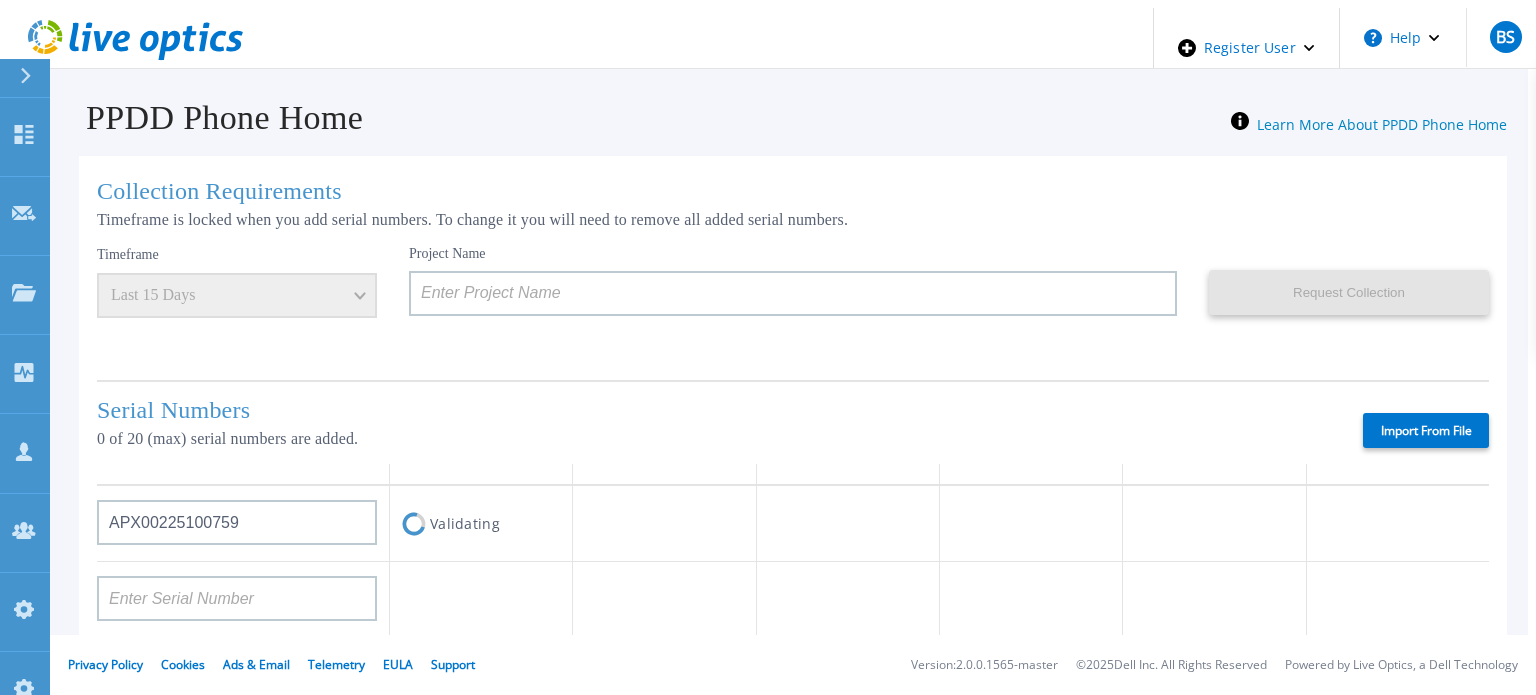 scroll, scrollTop: 0, scrollLeft: 0, axis: both 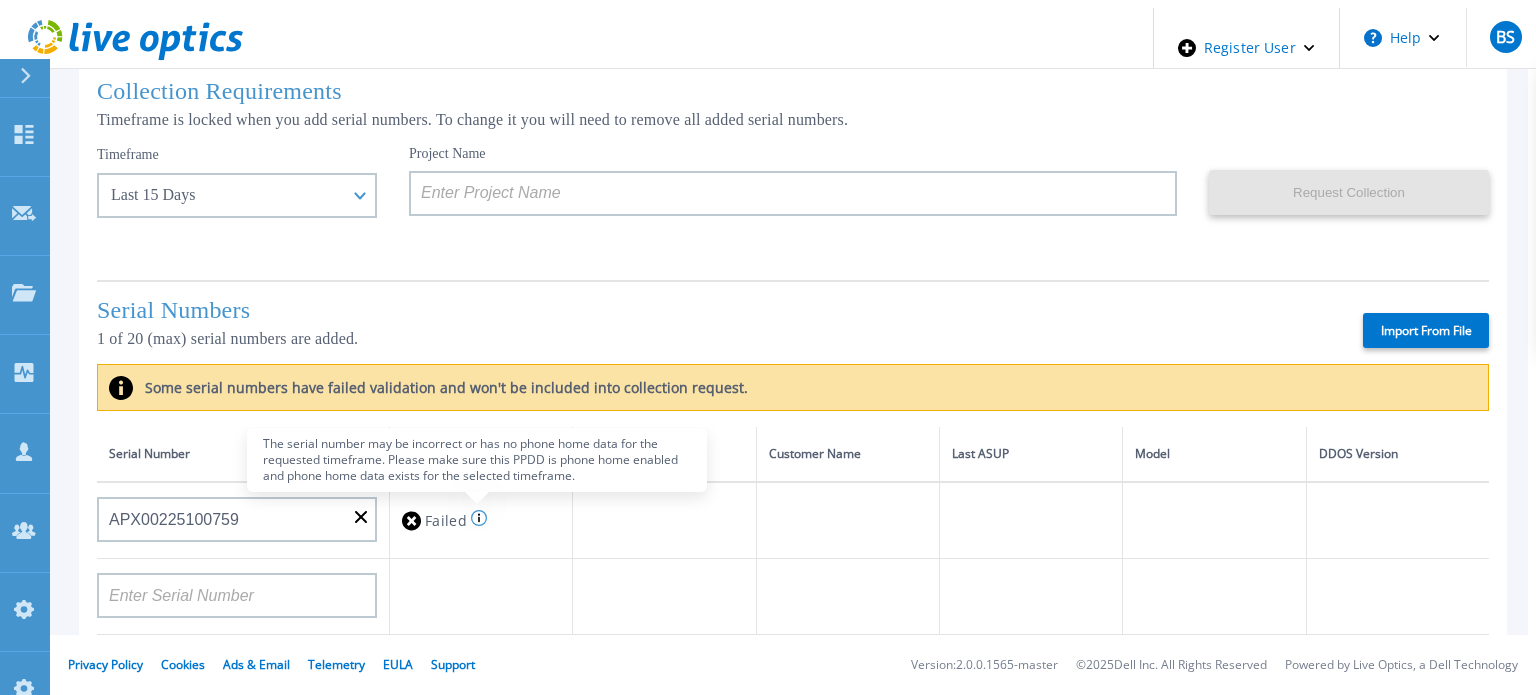 click 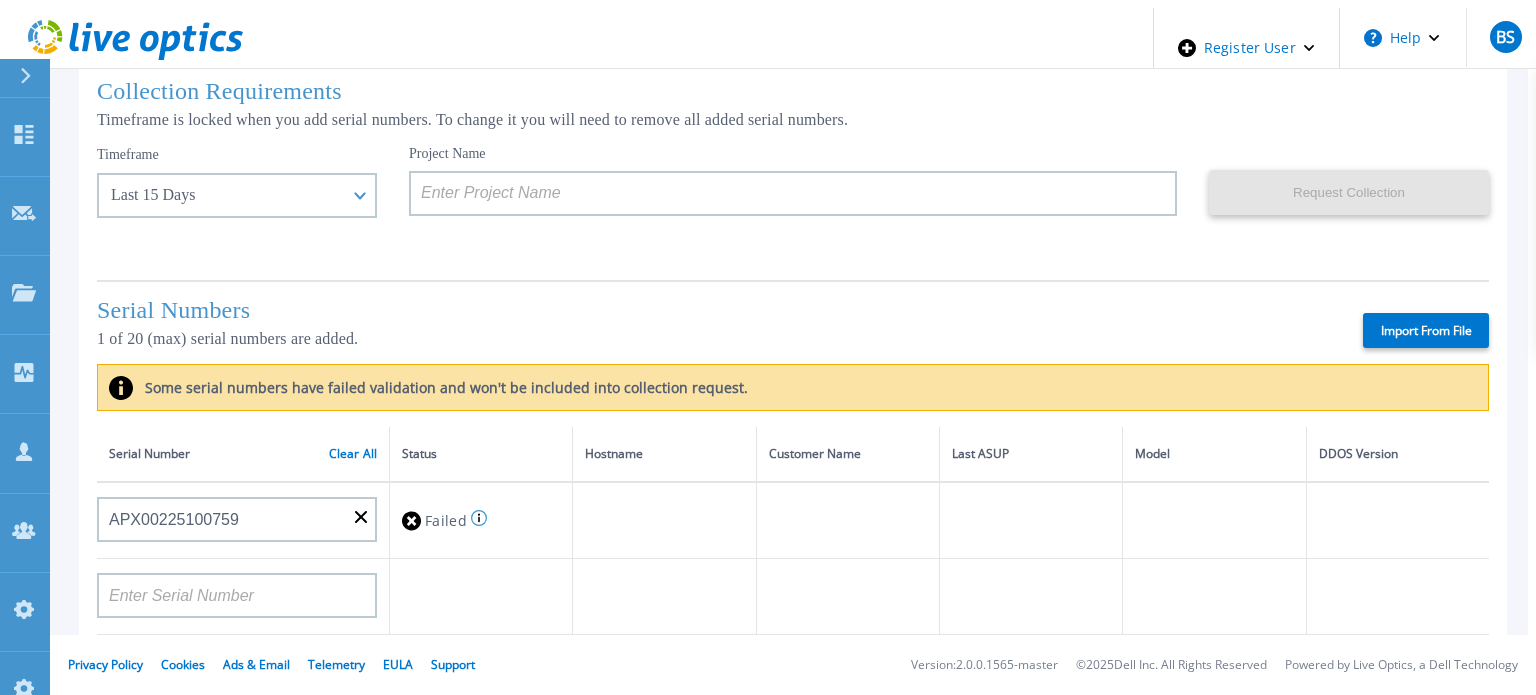 click 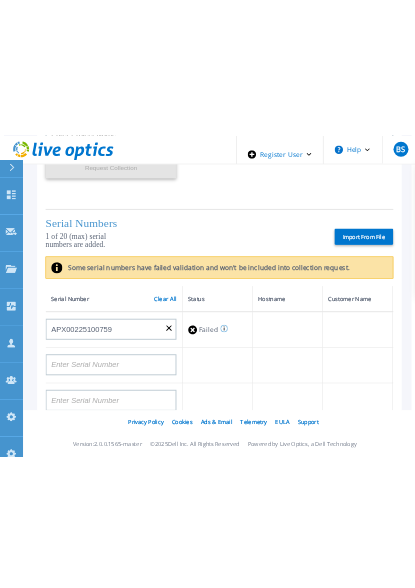 scroll, scrollTop: 400, scrollLeft: 0, axis: vertical 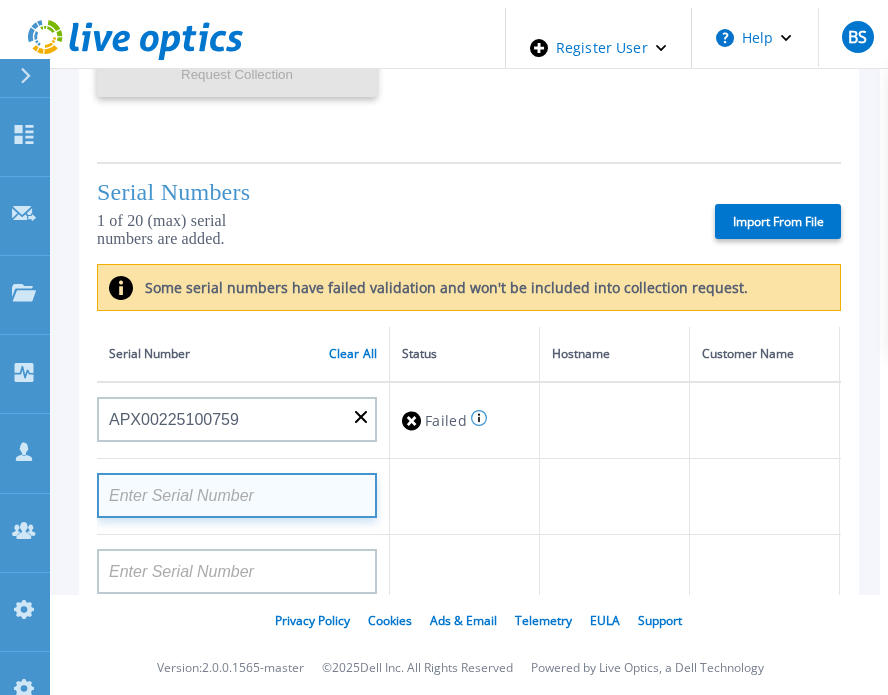 click at bounding box center [237, 495] 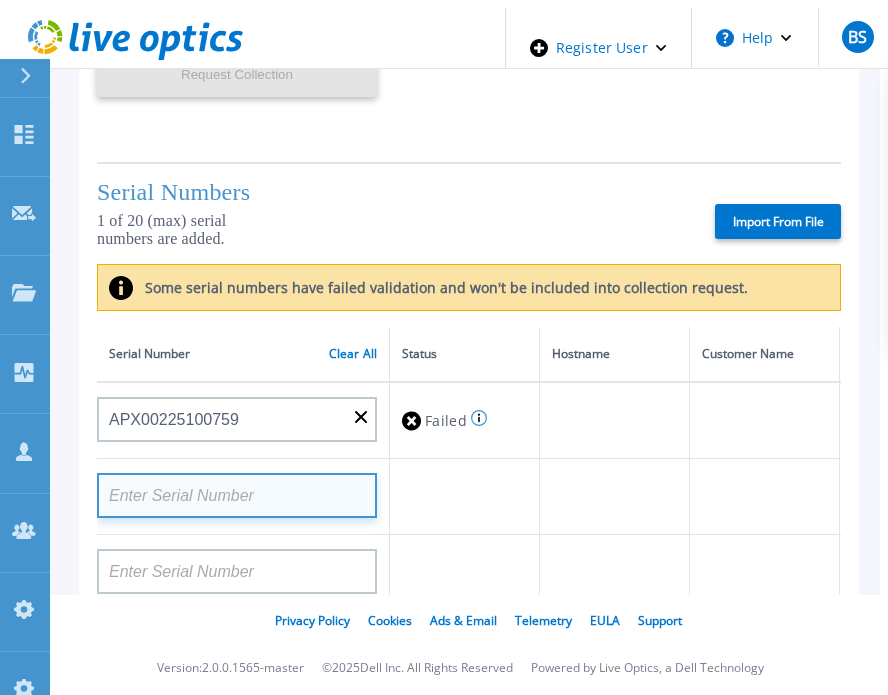 paste on "APX00225100759" 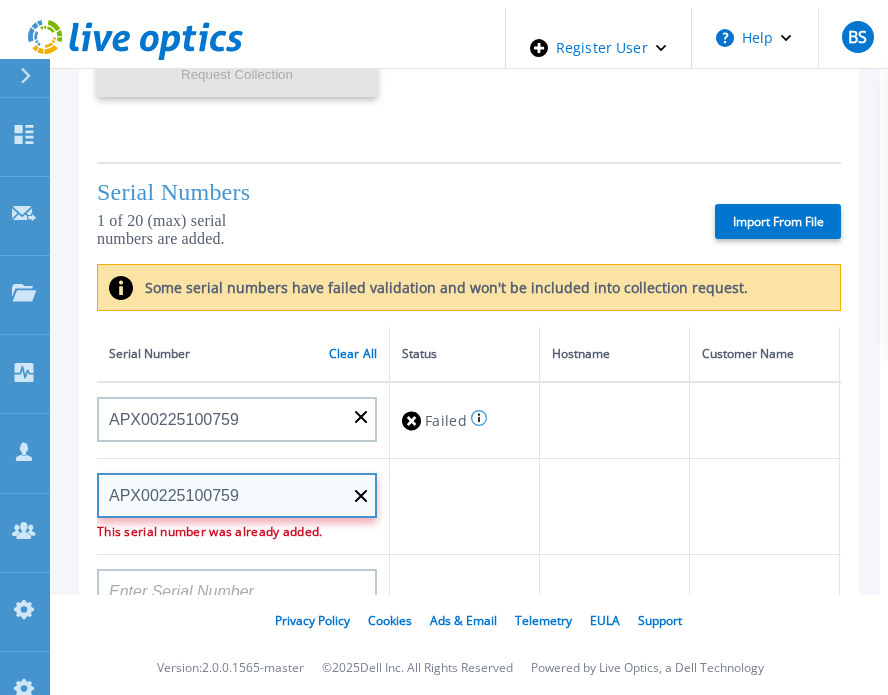 type on "APX00225100759" 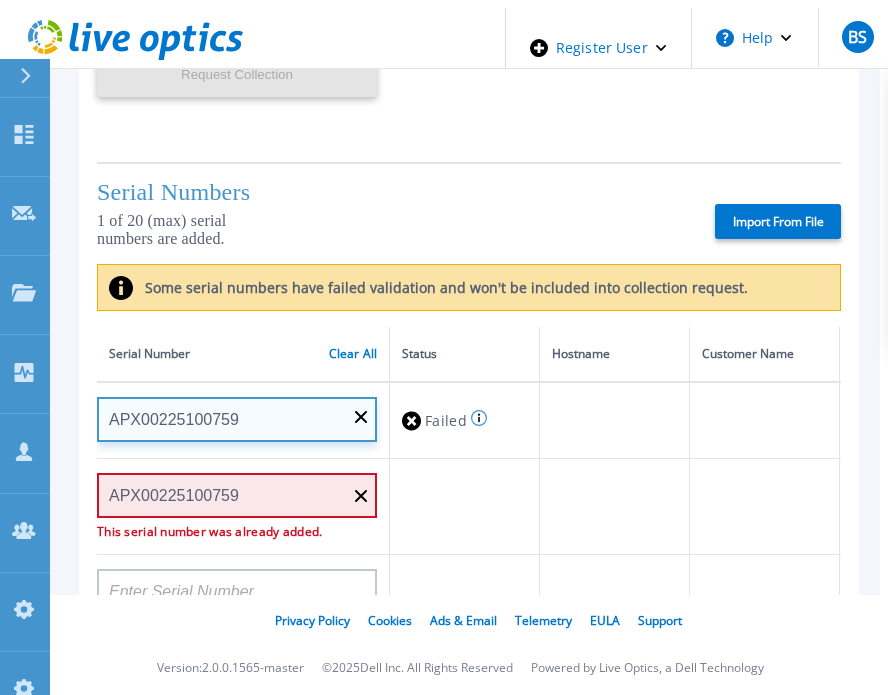 type 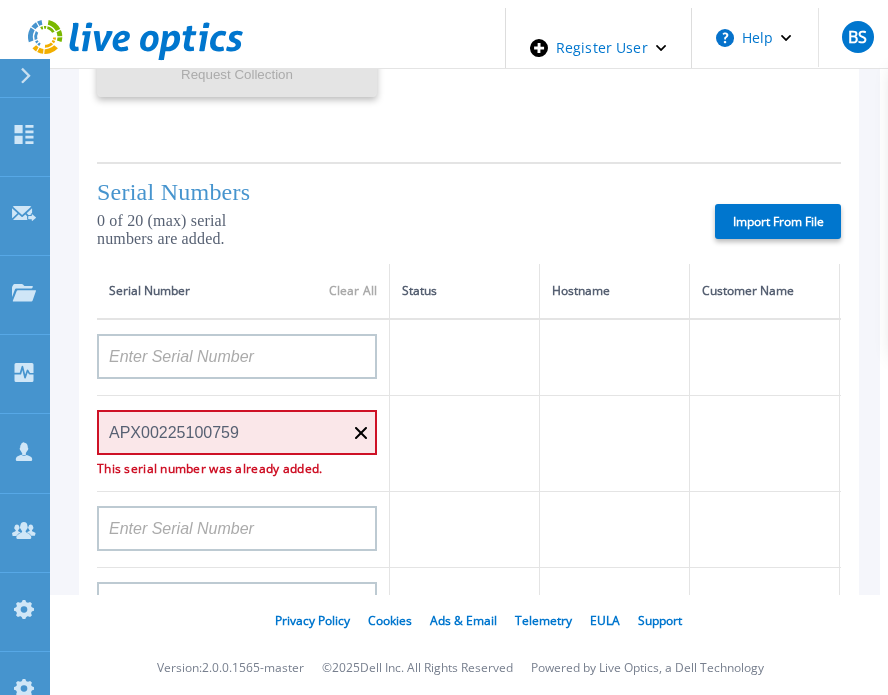 click at bounding box center [465, 444] 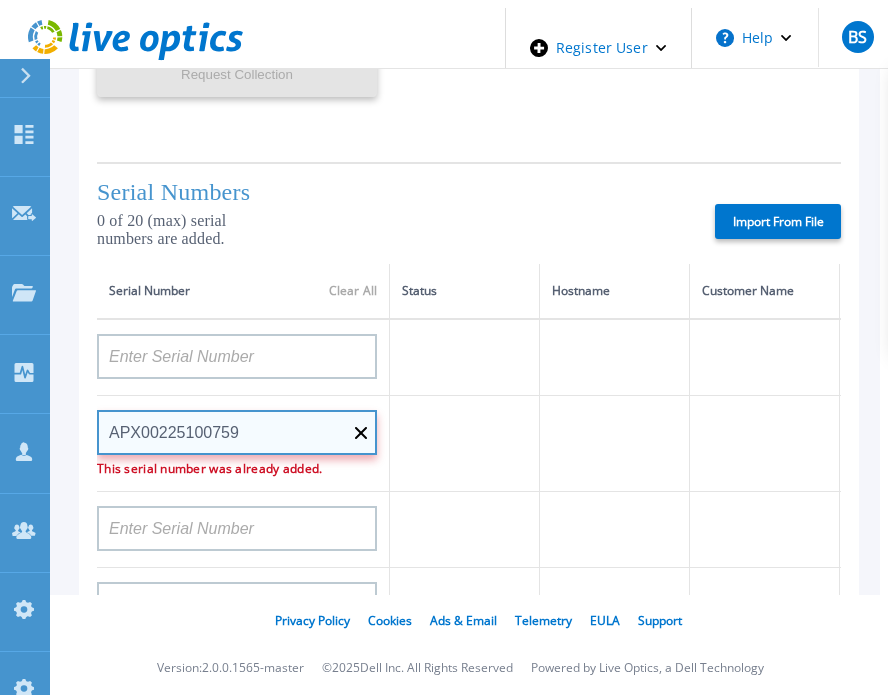 click on "APX00225100759 This serial number was already added." at bounding box center (237, 435) 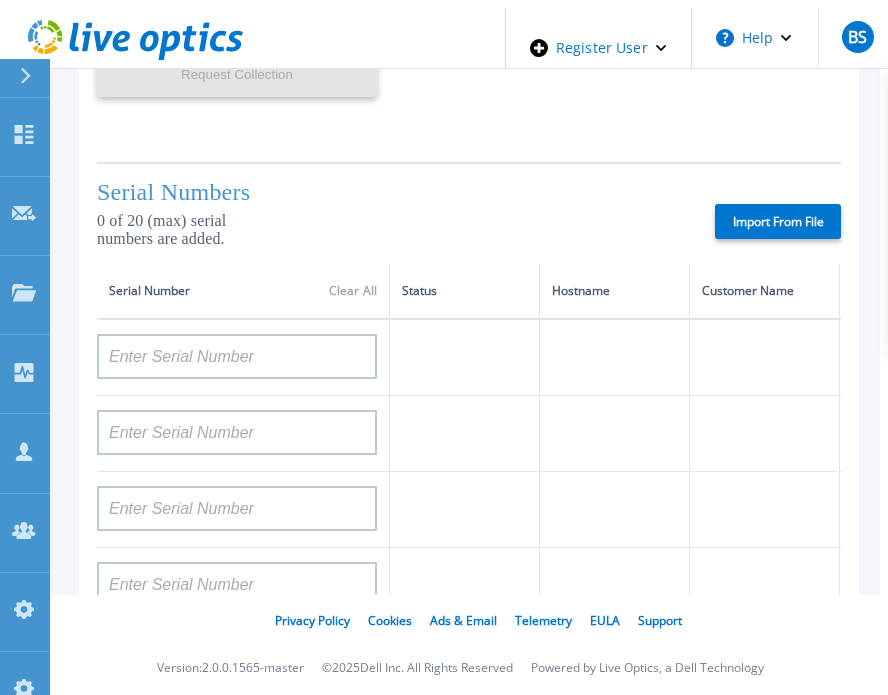 click at bounding box center [465, 434] 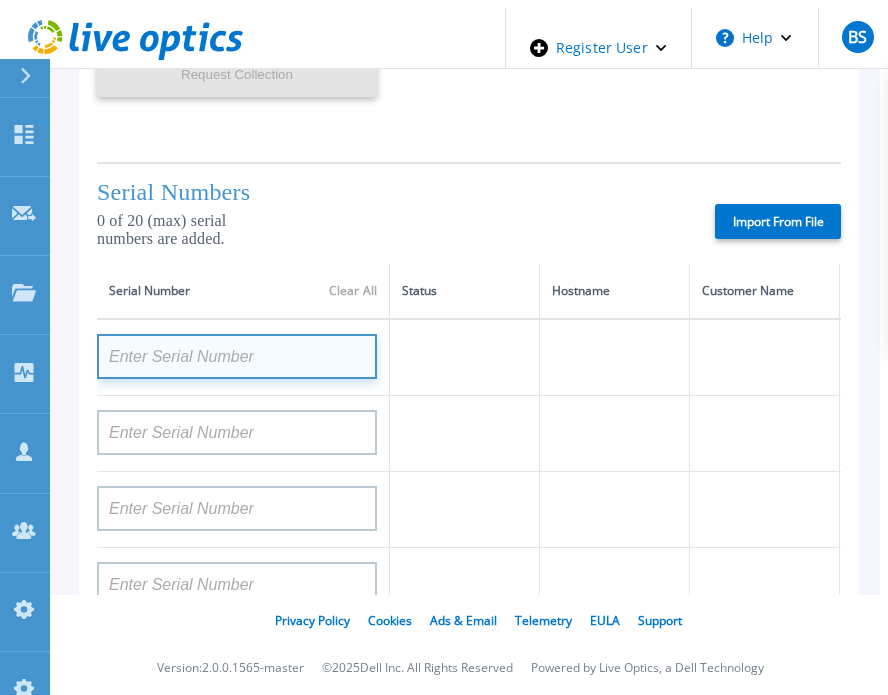 click at bounding box center (237, 356) 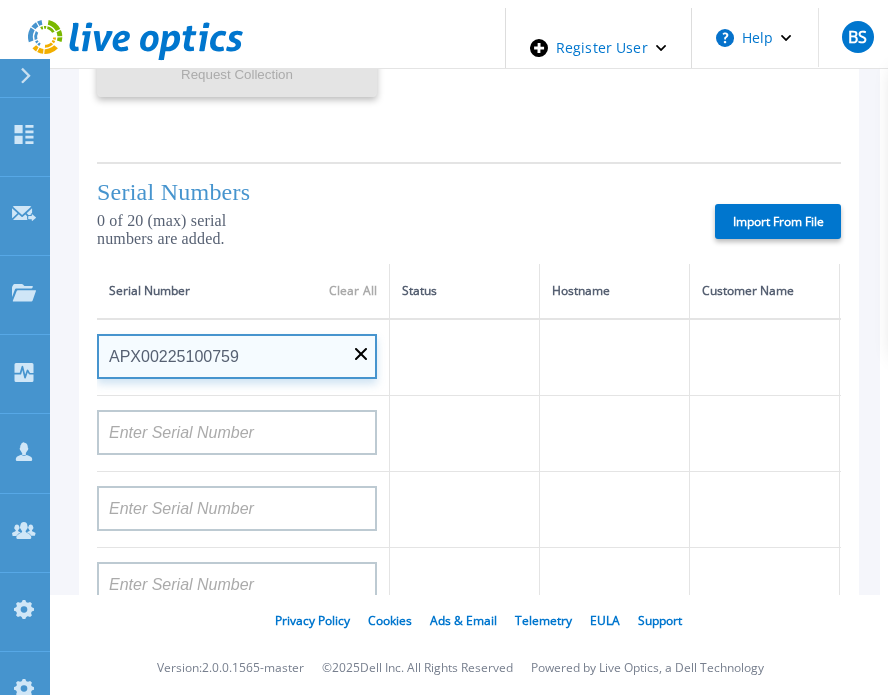 type on "APX00225100759" 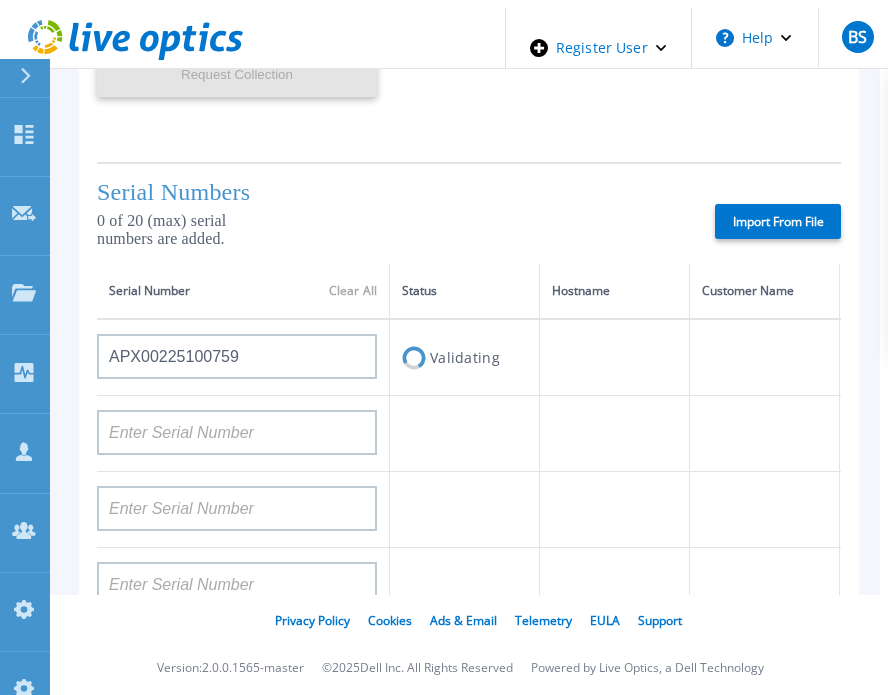 click on "APX00225100759" at bounding box center [243, 357] 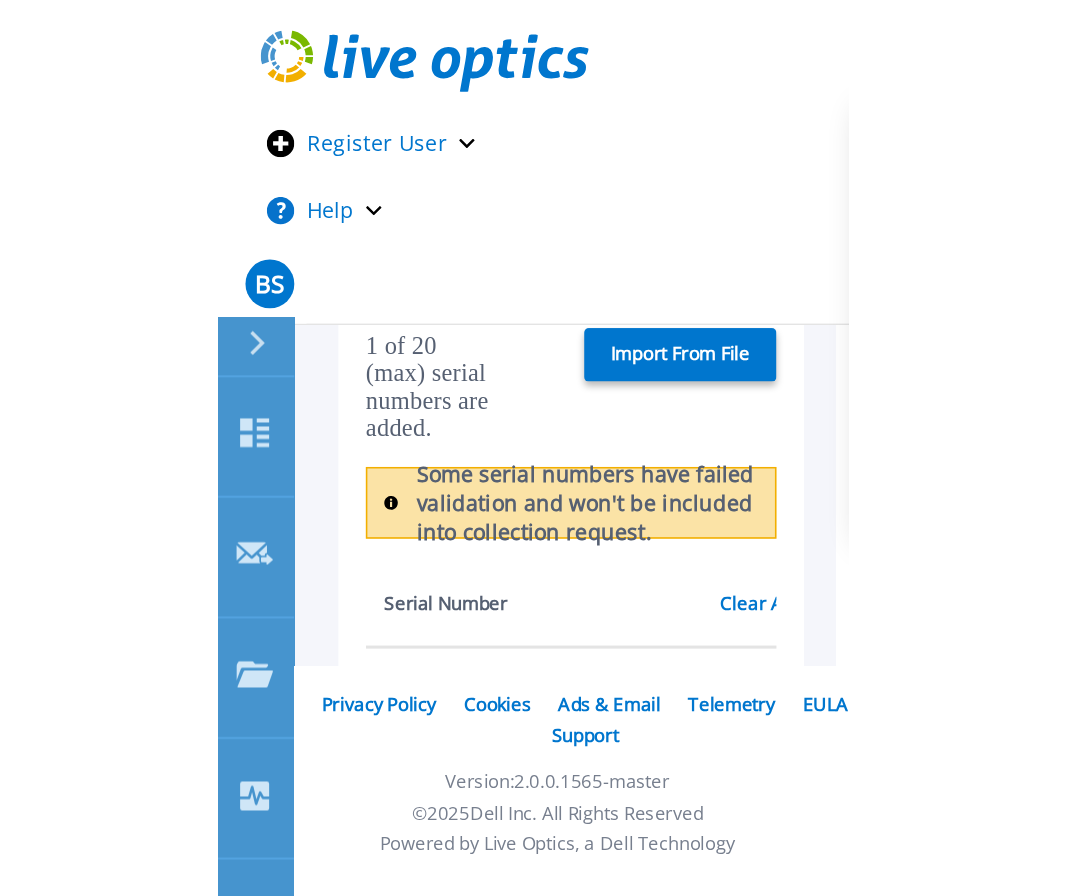 scroll, scrollTop: 382, scrollLeft: 0, axis: vertical 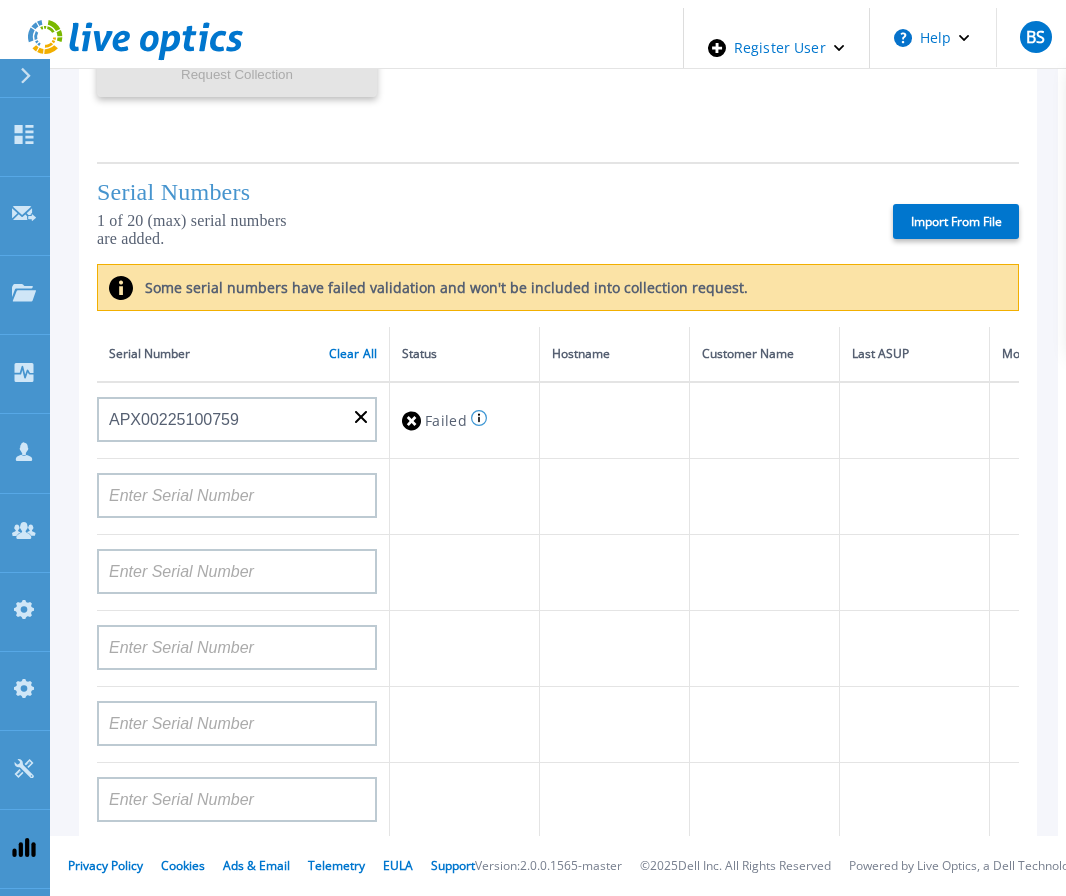 click at bounding box center [243, 497] 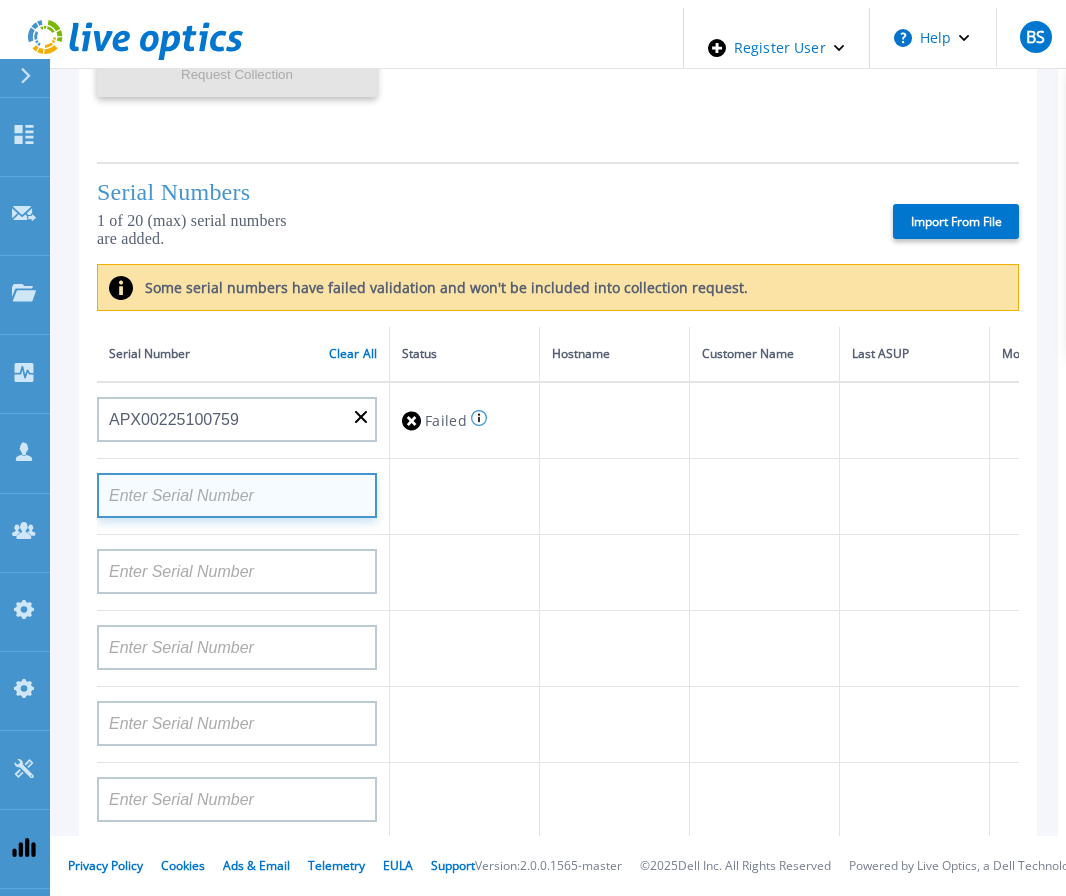 click at bounding box center (237, 495) 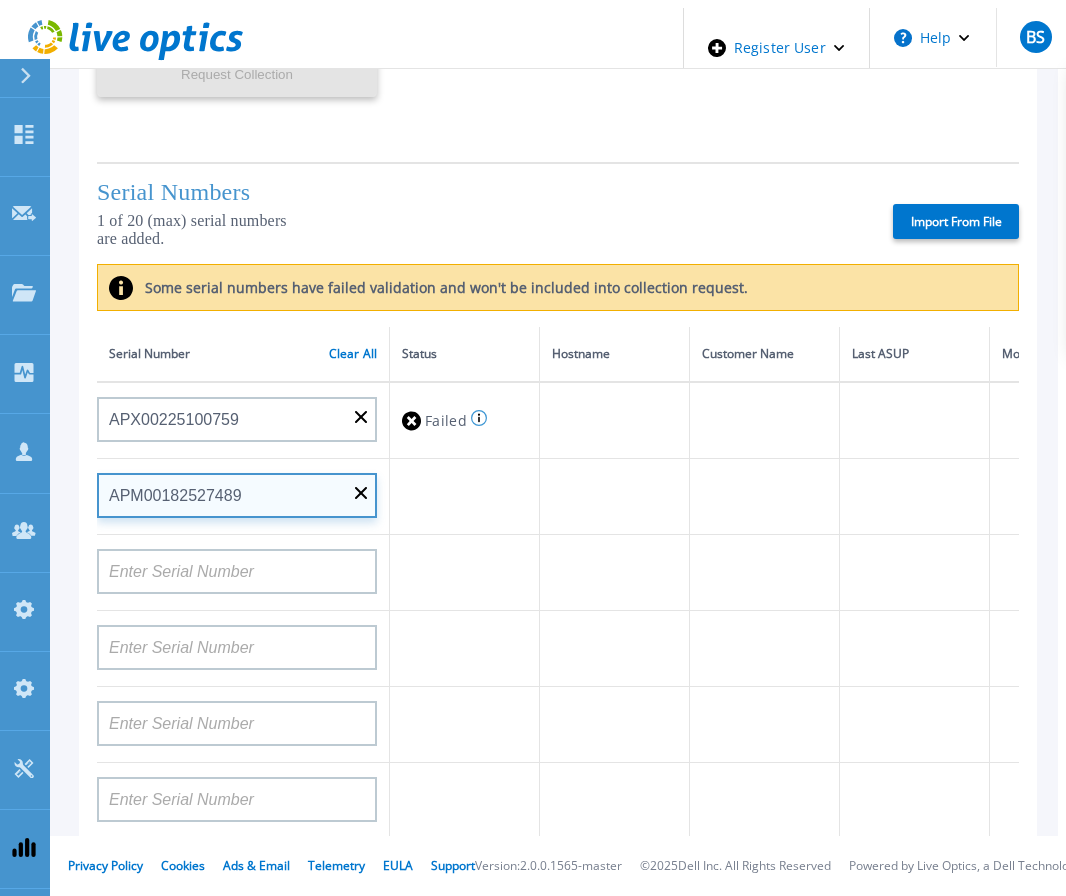 type on "APM00182527489" 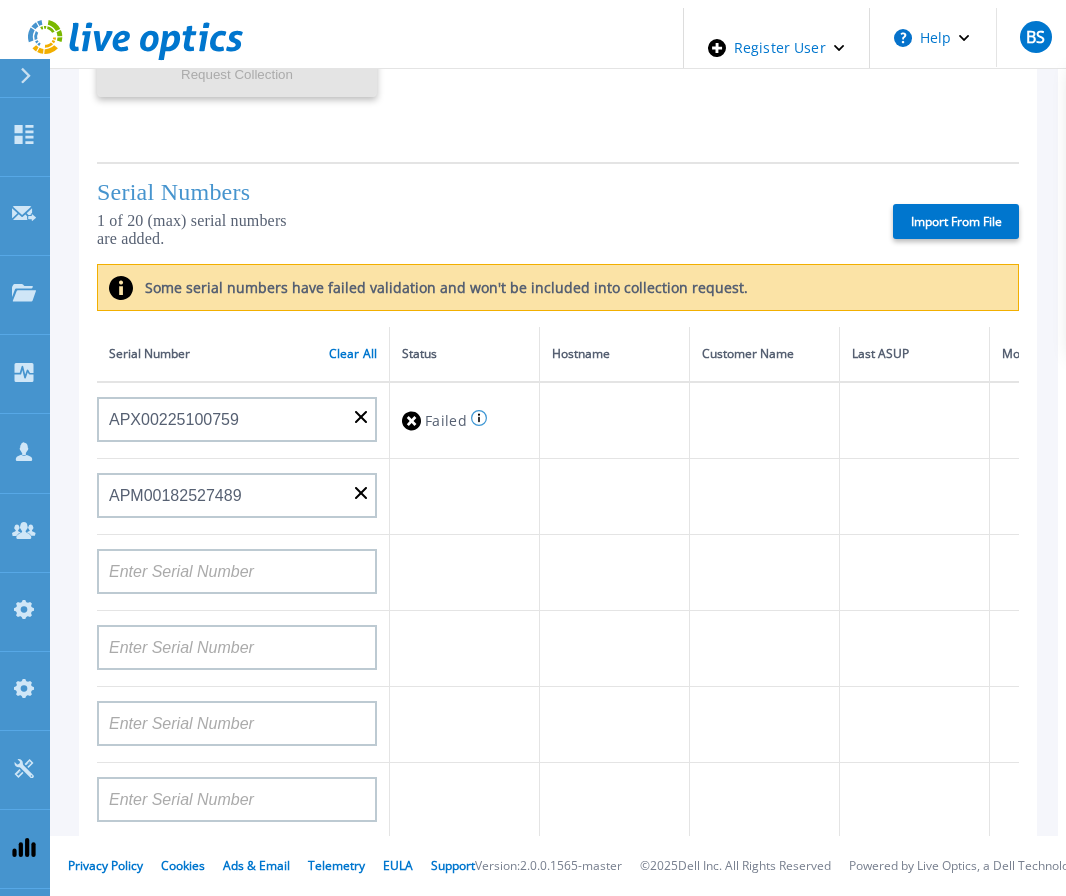 click at bounding box center [465, 497] 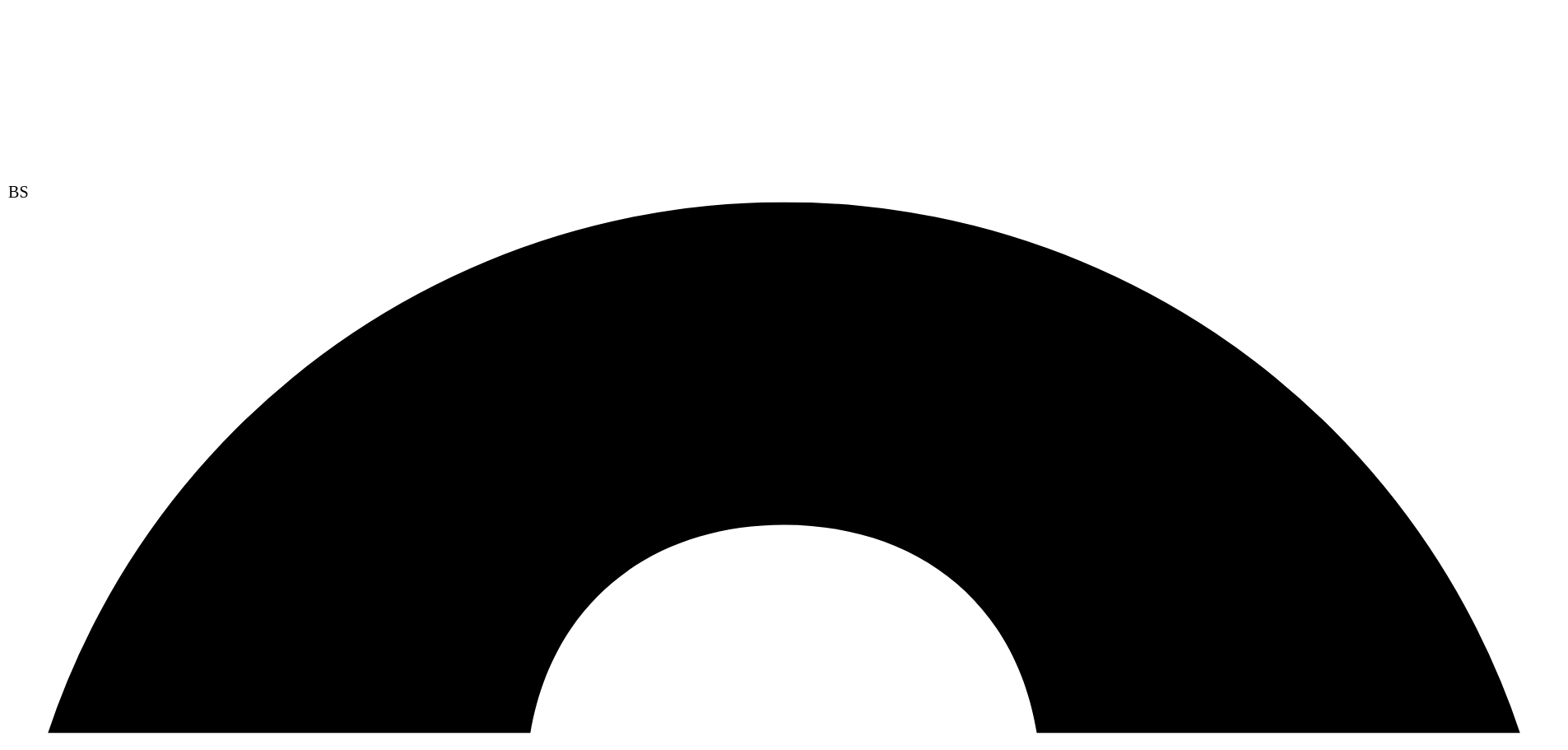 scroll, scrollTop: 0, scrollLeft: 0, axis: both 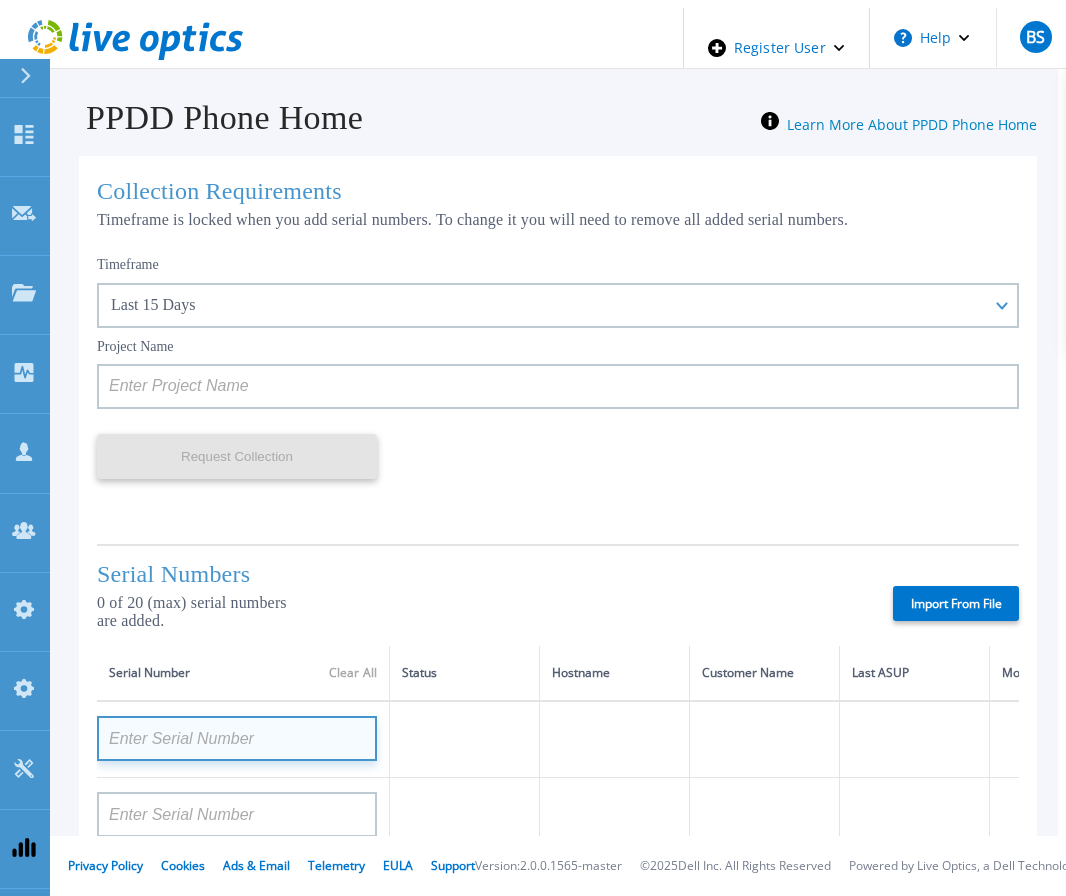click at bounding box center (237, 738) 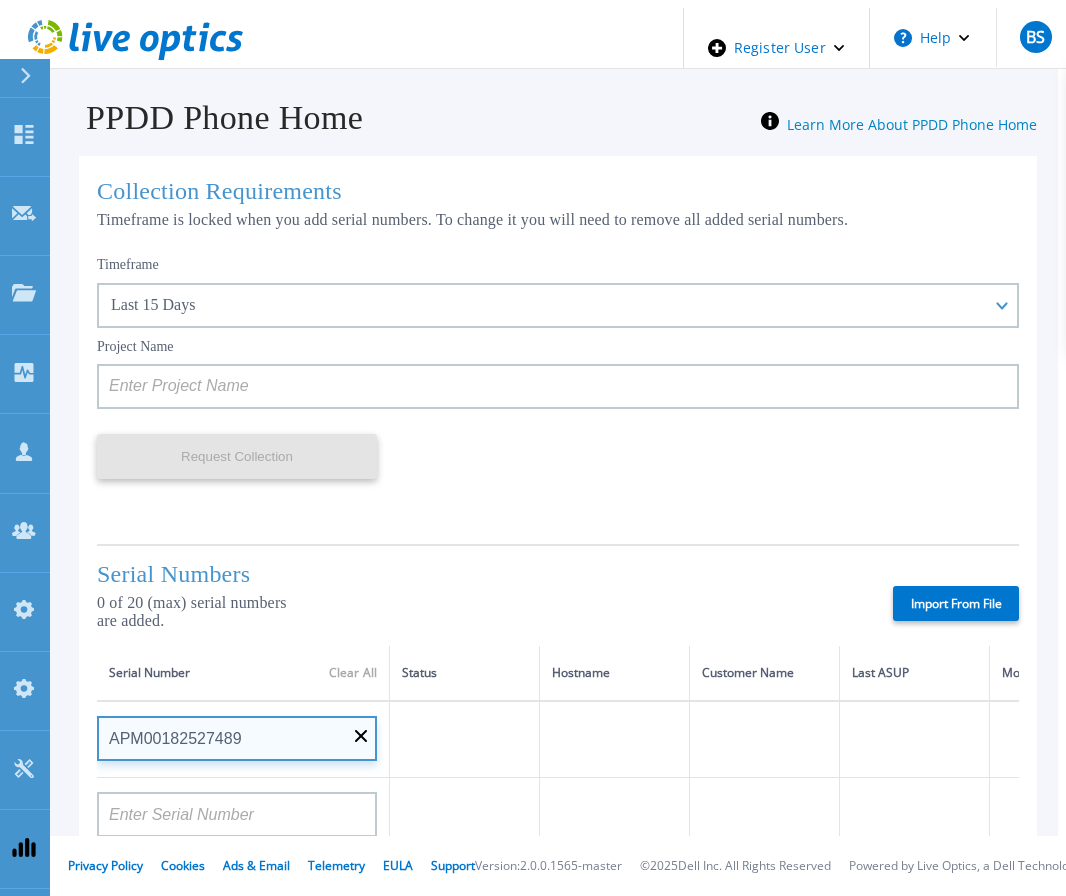 type on "APM00182527489" 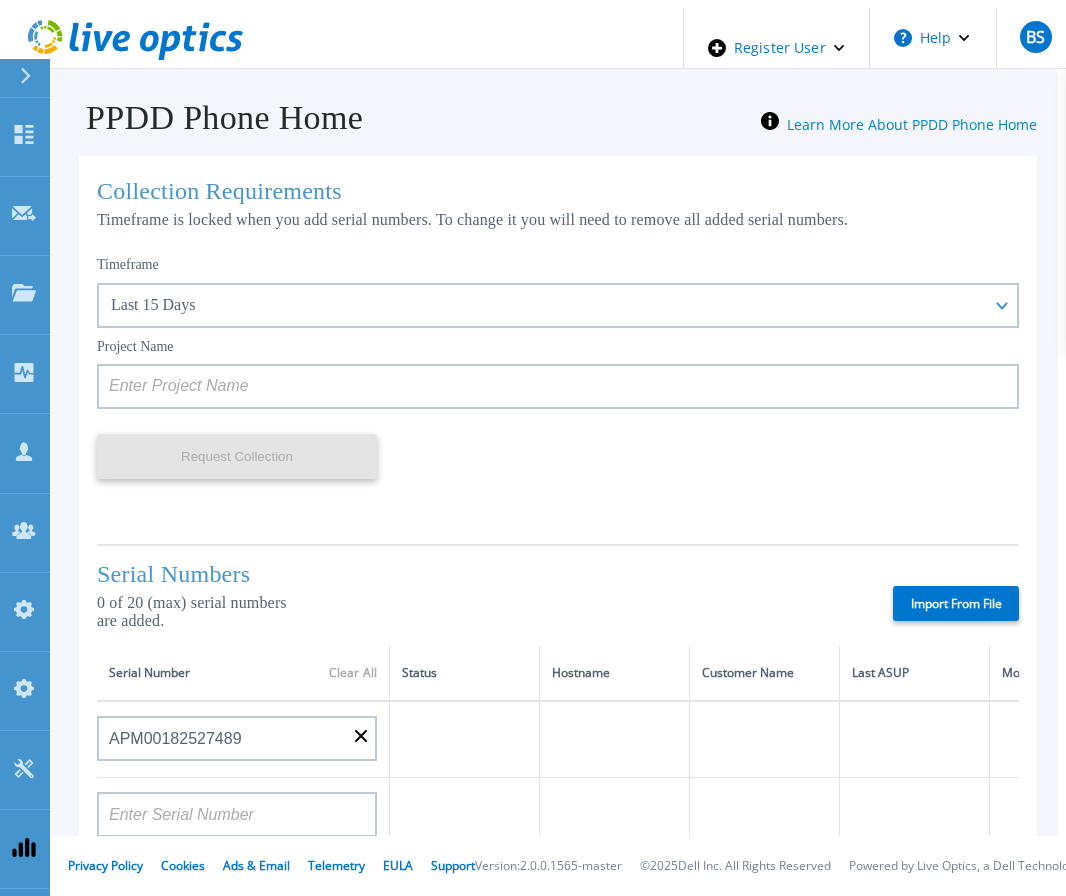 click at bounding box center [465, 739] 